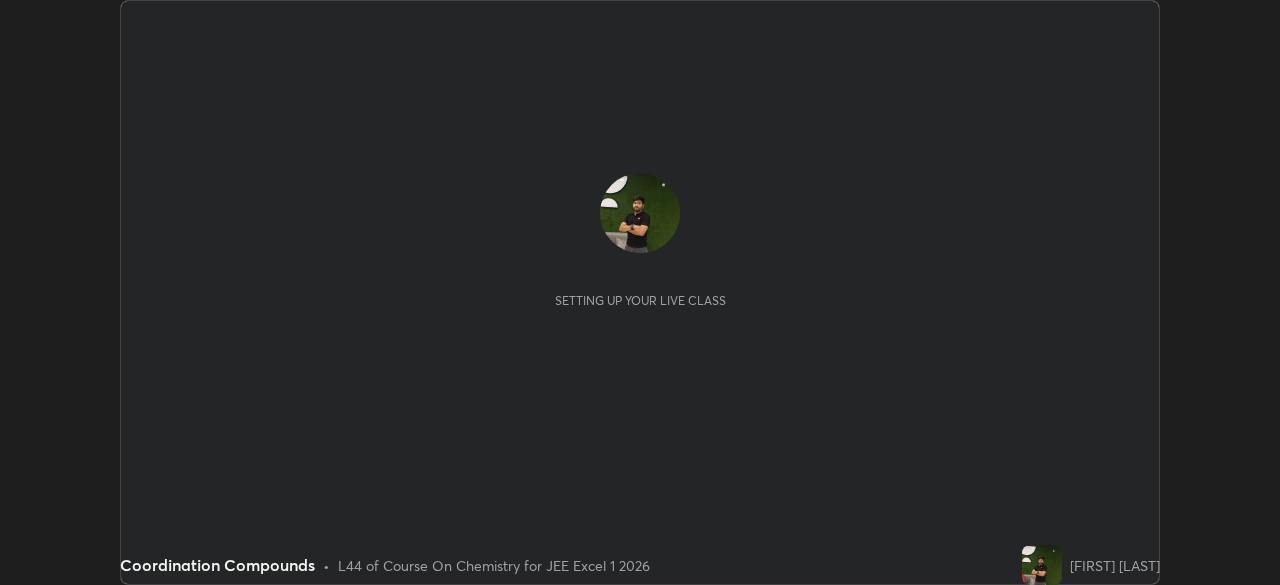 scroll, scrollTop: 0, scrollLeft: 0, axis: both 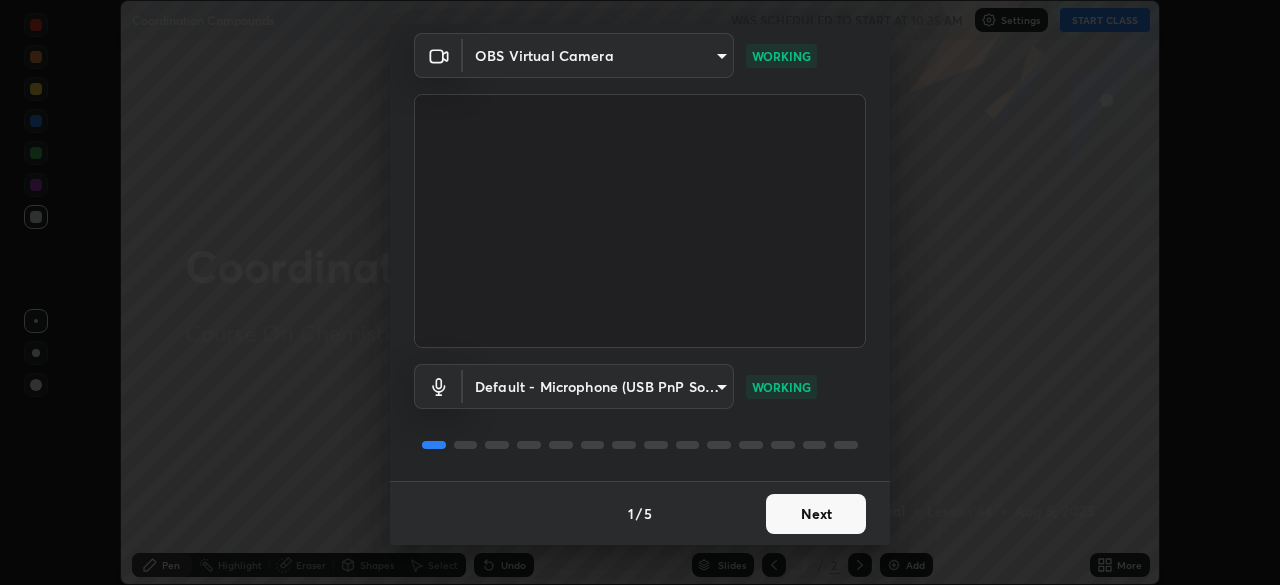 click on "Next" at bounding box center [816, 514] 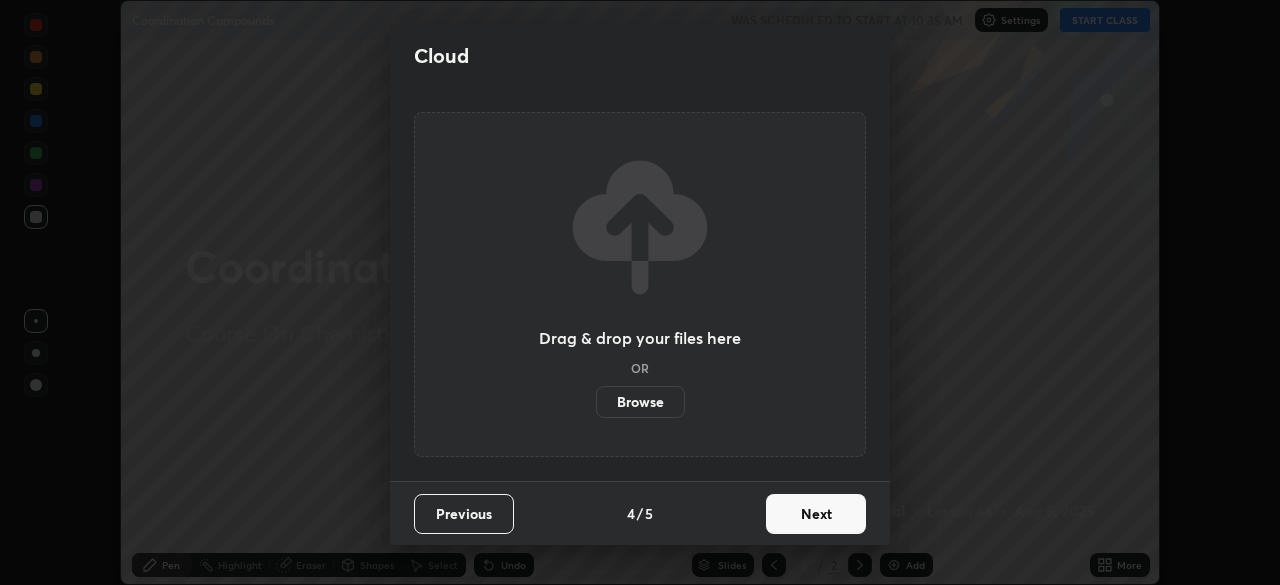 click on "Next" at bounding box center (816, 514) 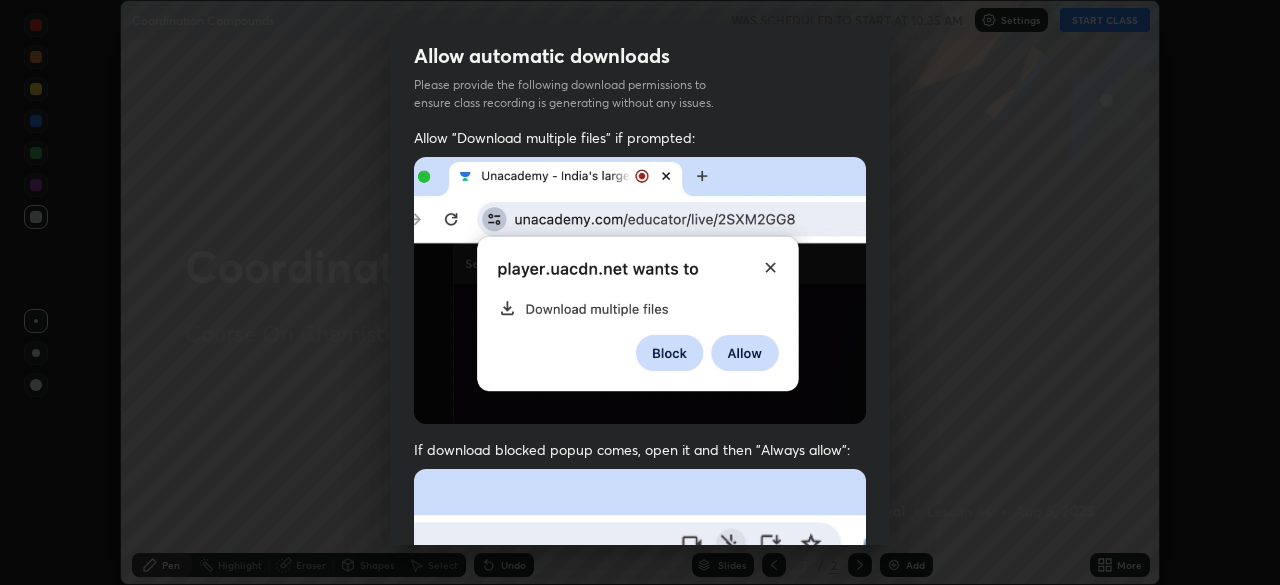 click at bounding box center (640, 687) 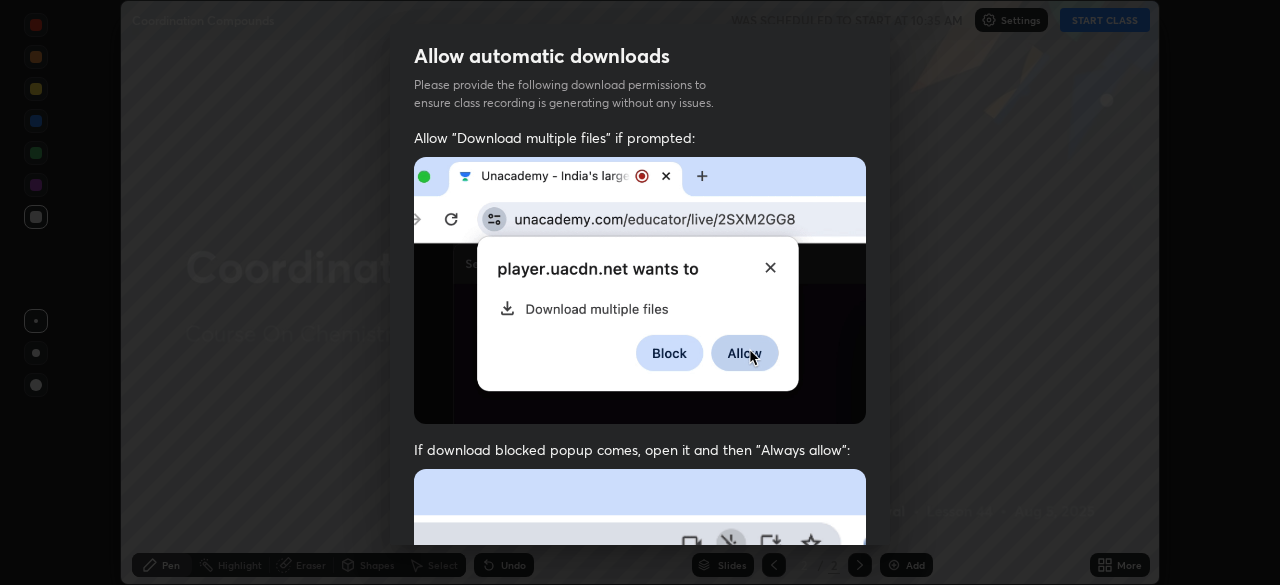 click at bounding box center [640, 687] 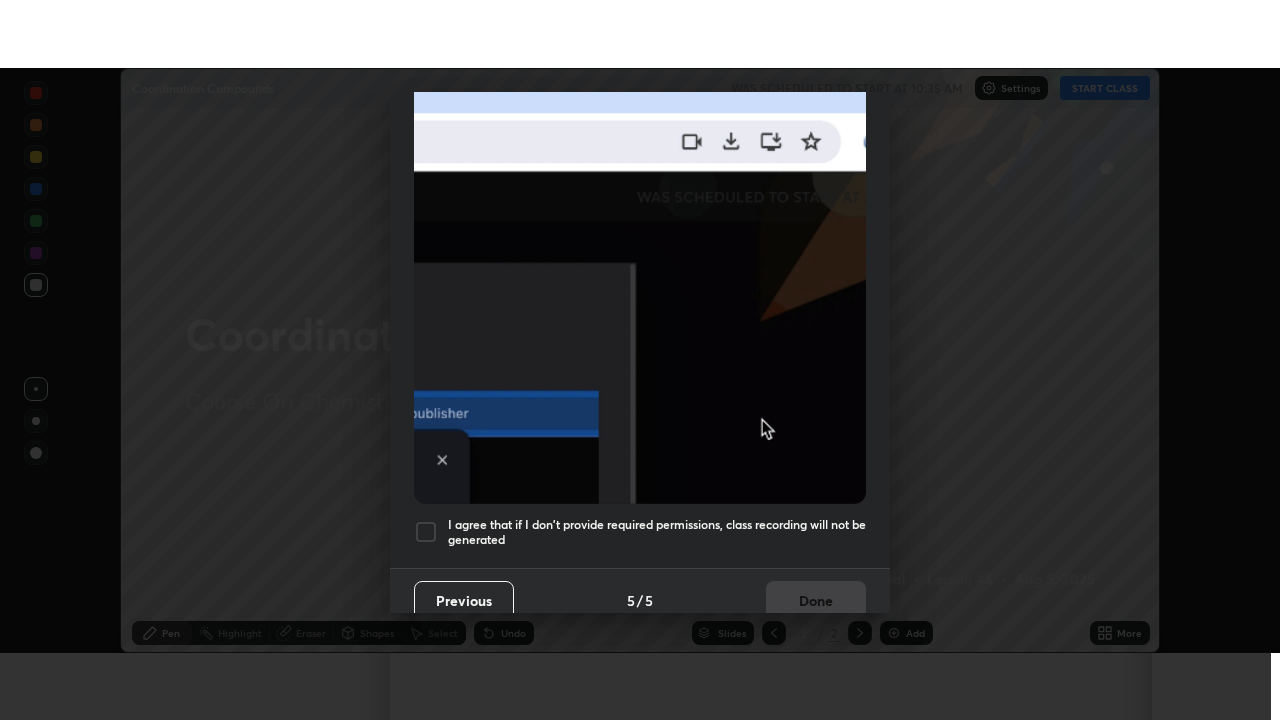 scroll, scrollTop: 479, scrollLeft: 0, axis: vertical 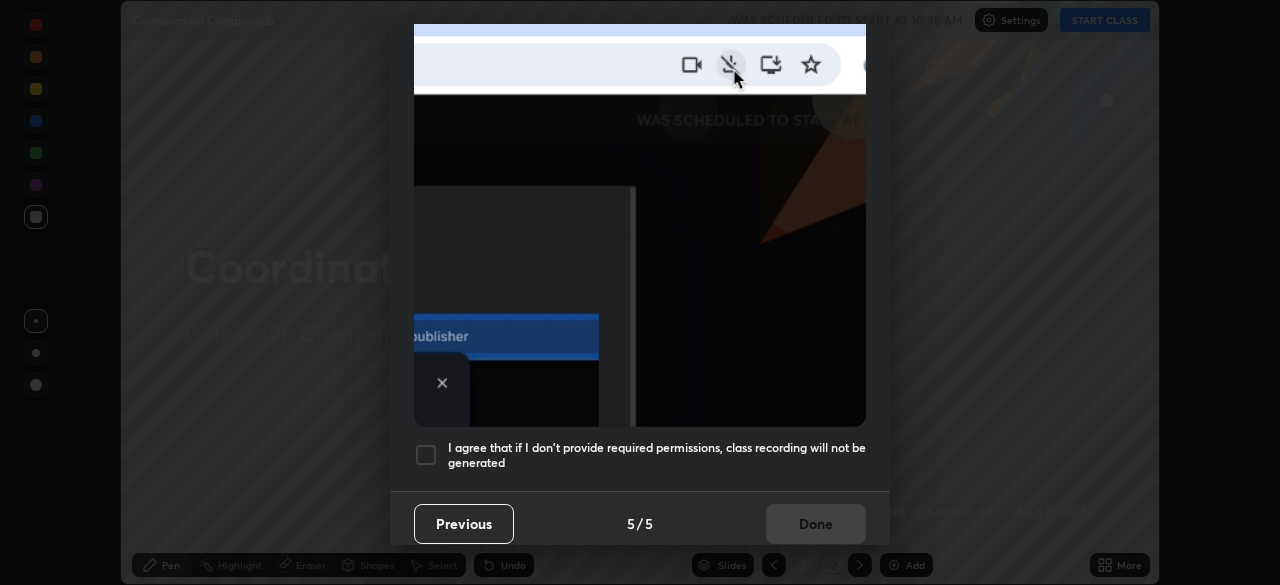 click at bounding box center [426, 455] 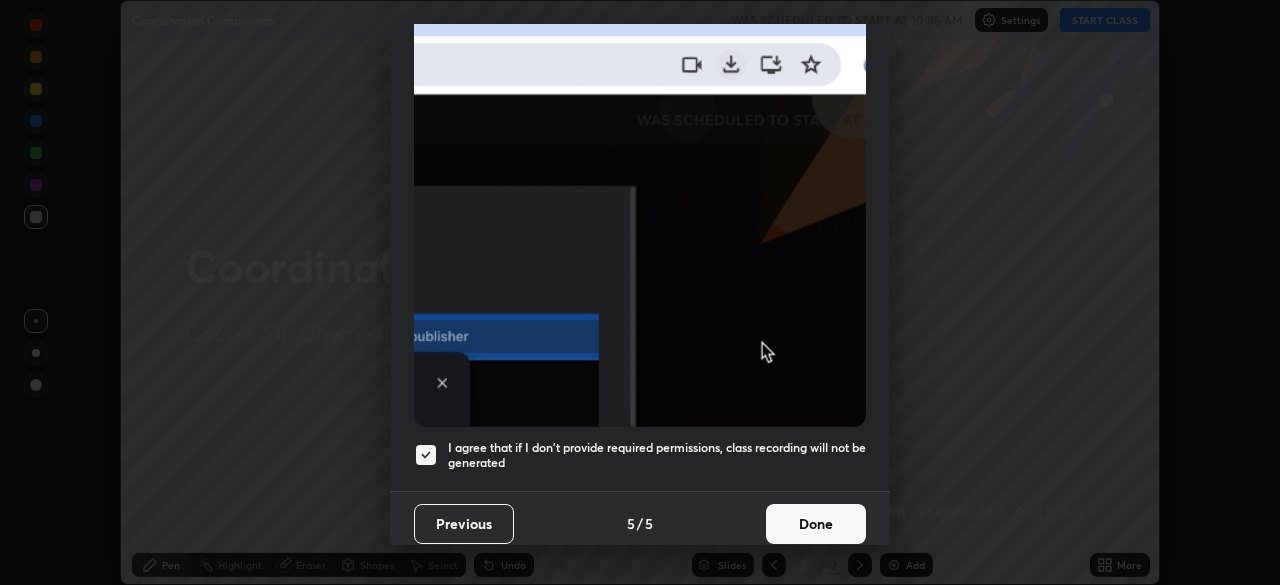 click on "Done" at bounding box center [816, 524] 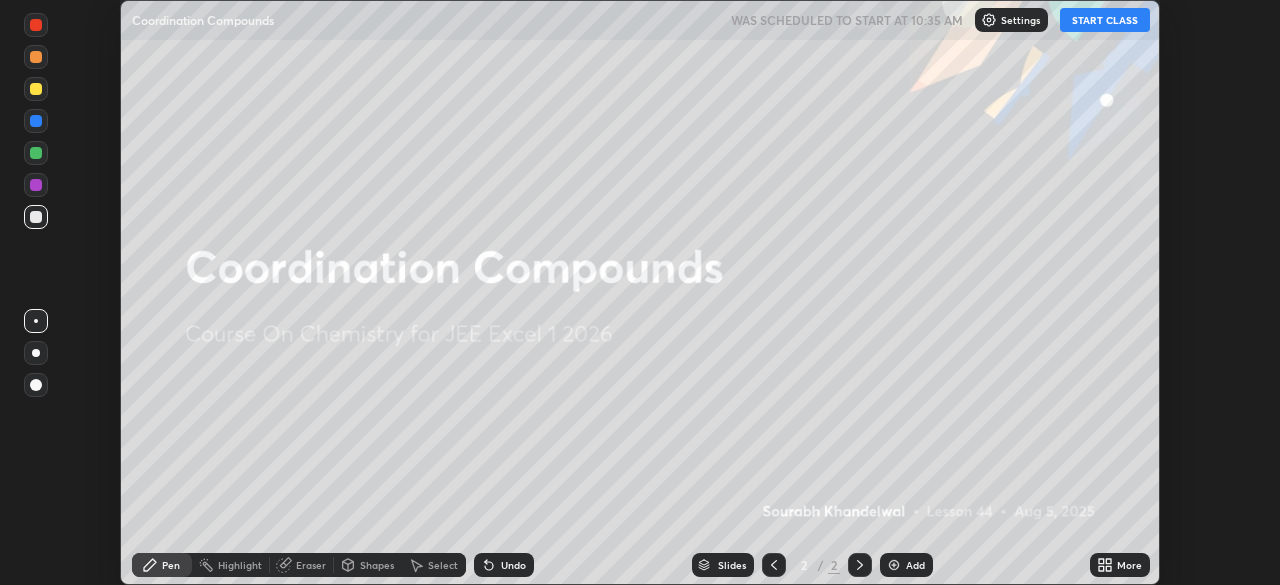 click 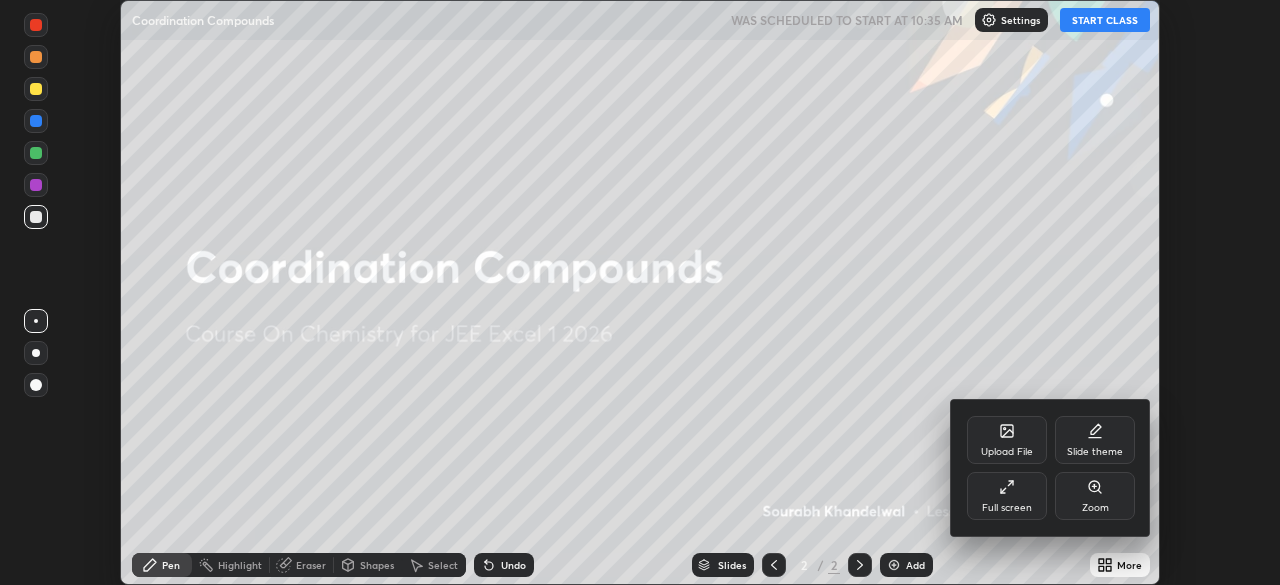 click 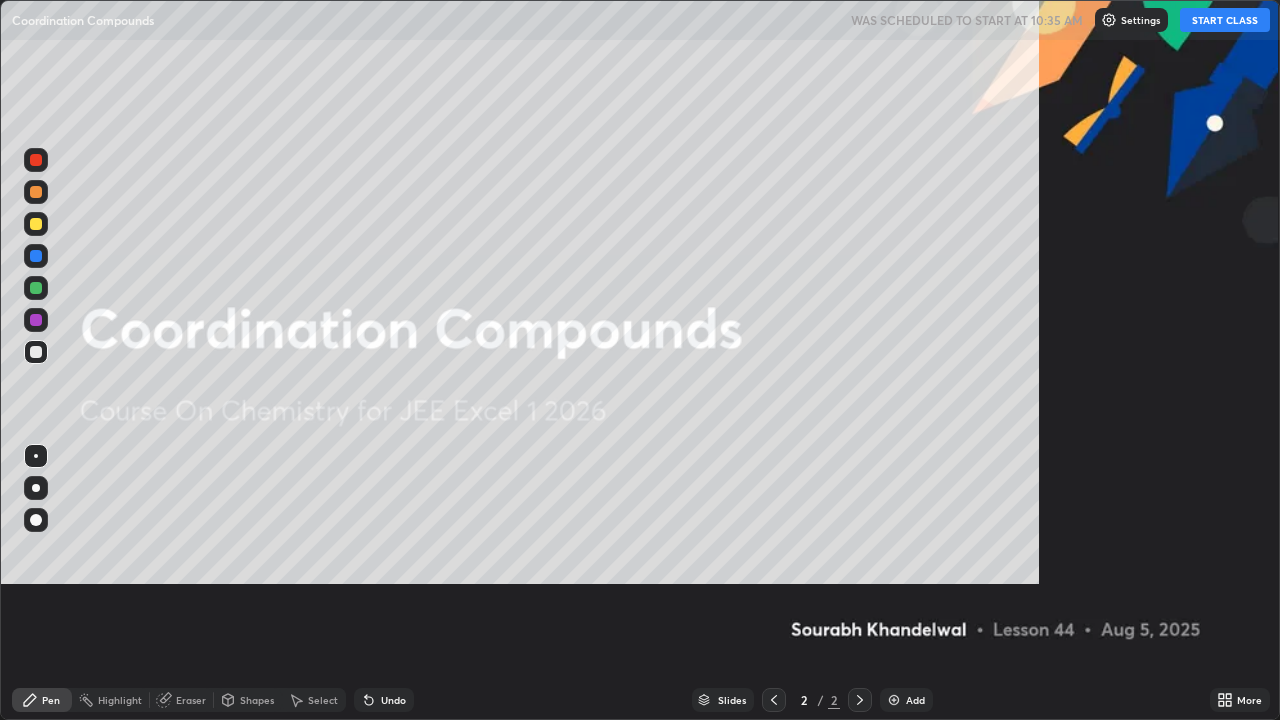 scroll, scrollTop: 99280, scrollLeft: 98720, axis: both 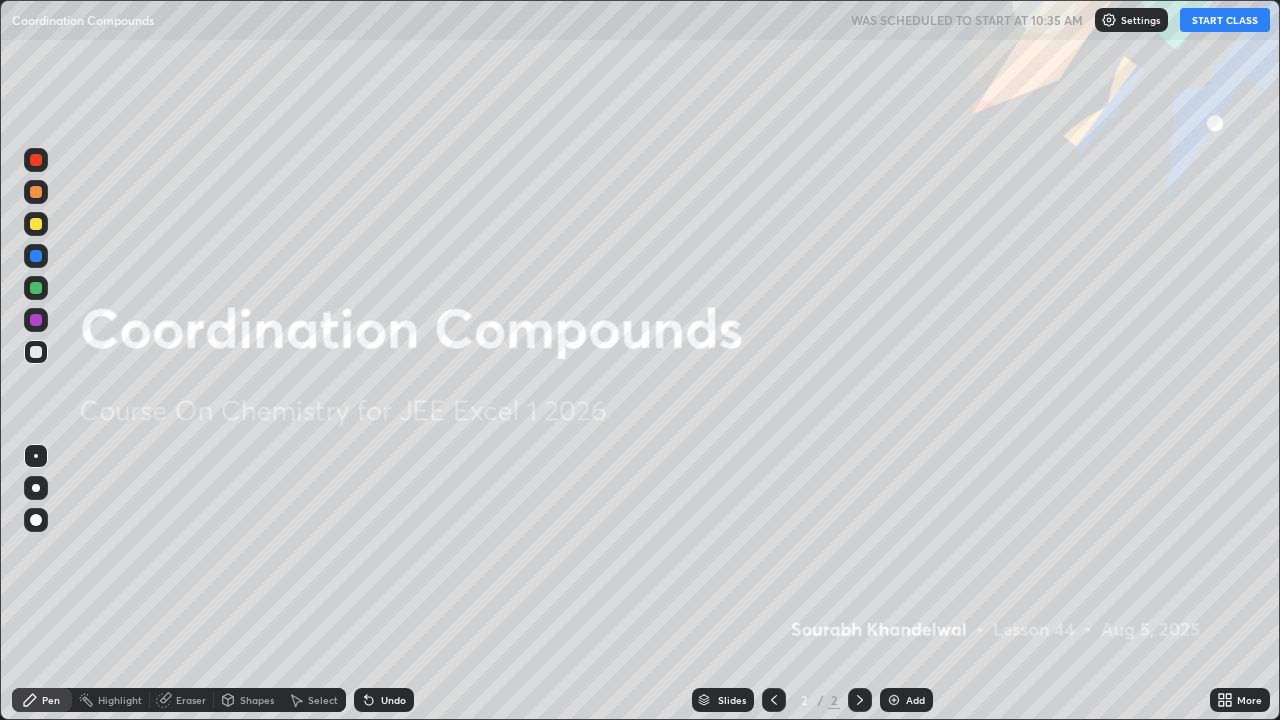 click on "START CLASS" at bounding box center [1225, 20] 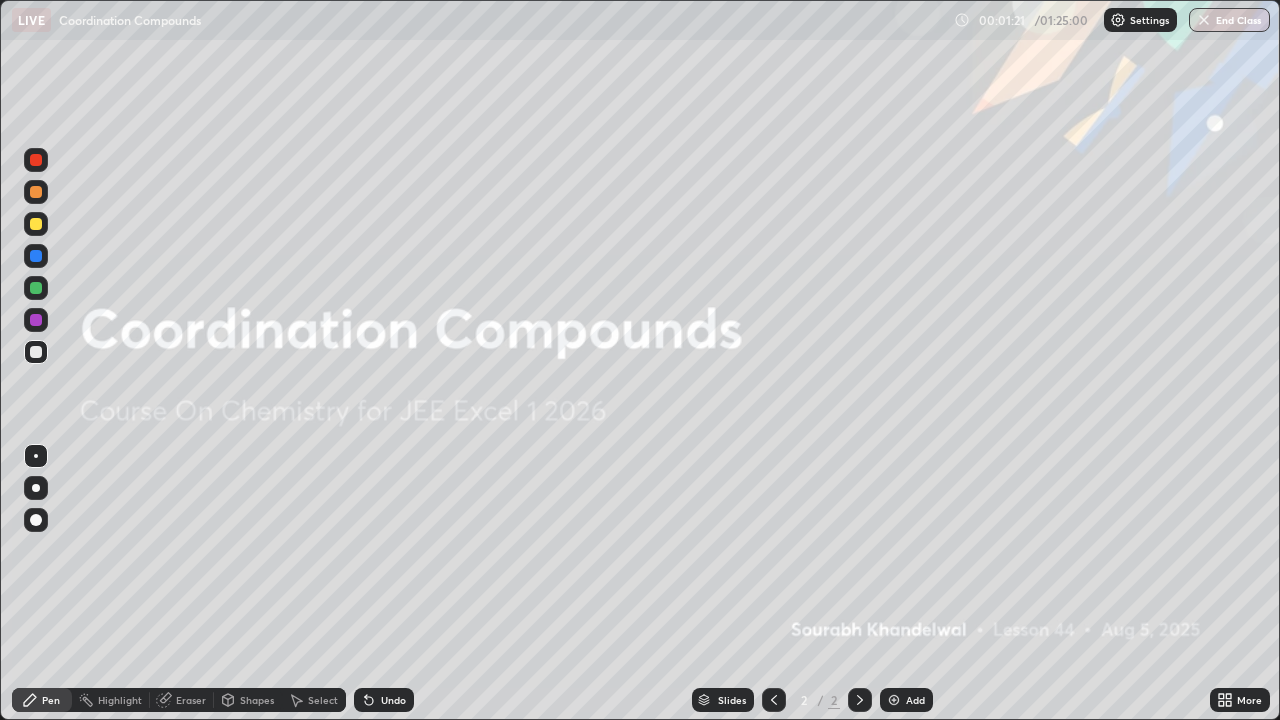 click on "Add" at bounding box center (906, 700) 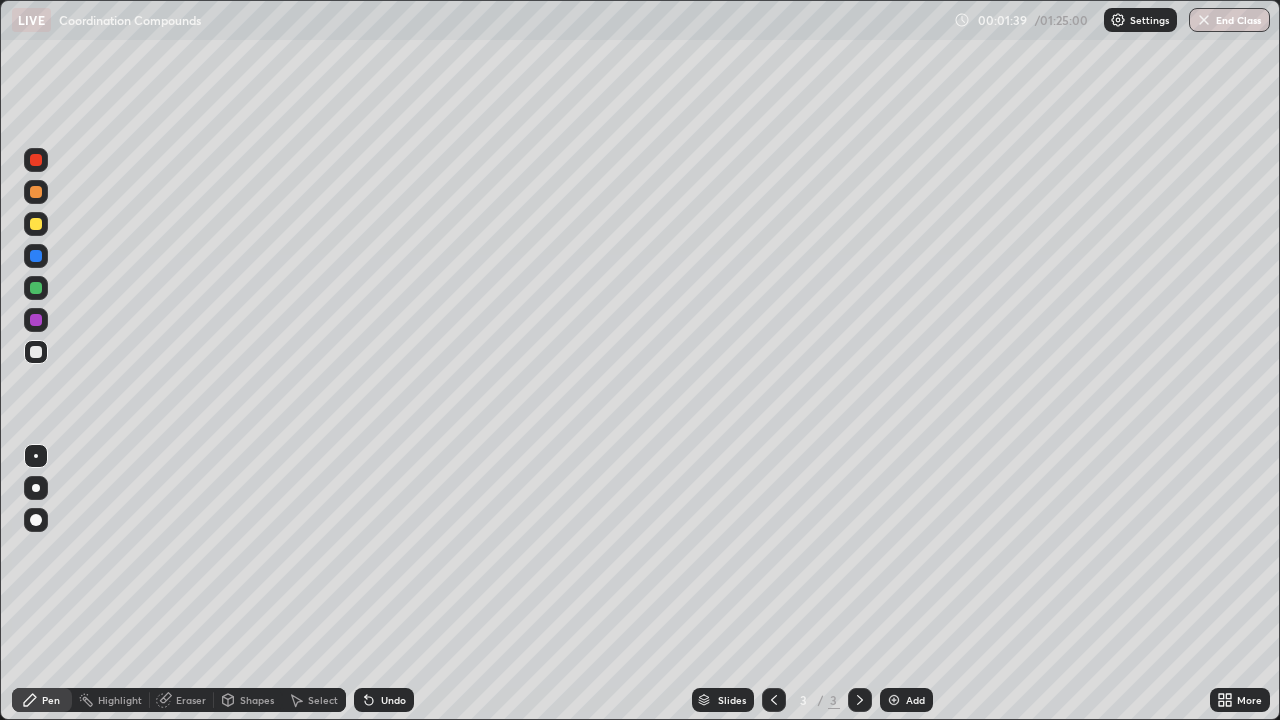 click on "More" at bounding box center [1249, 700] 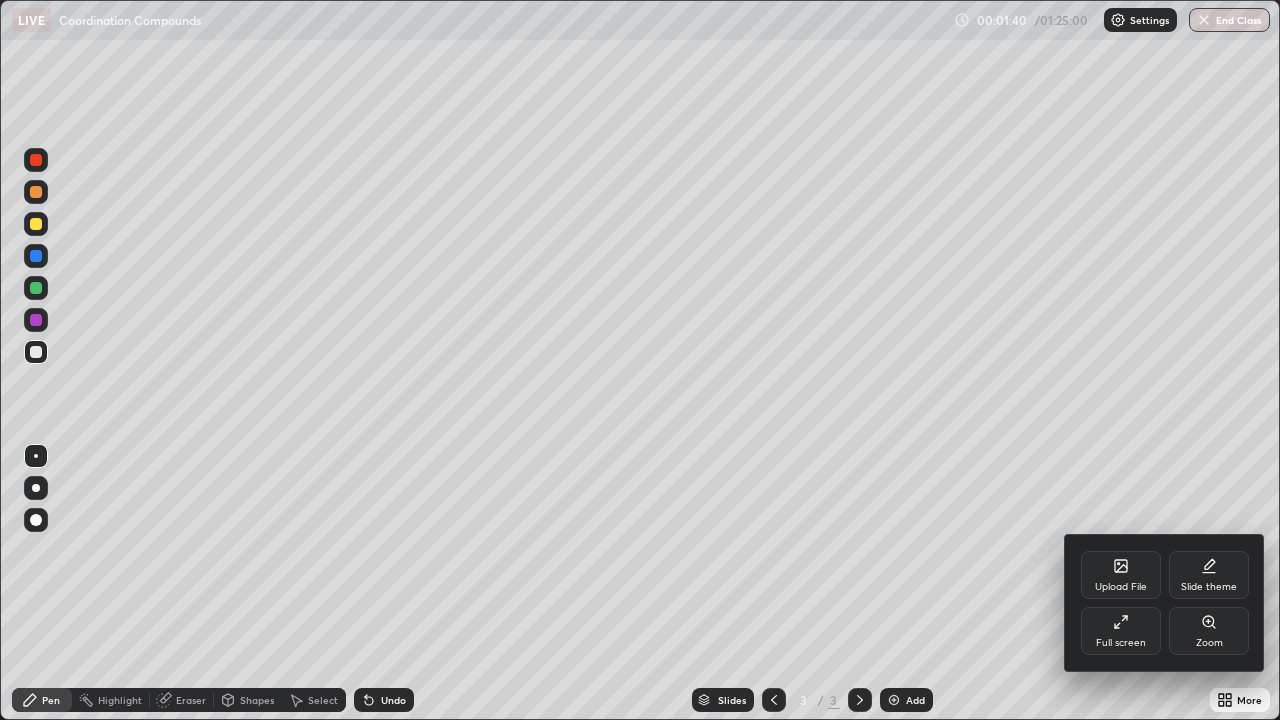 click on "Full screen" at bounding box center [1121, 631] 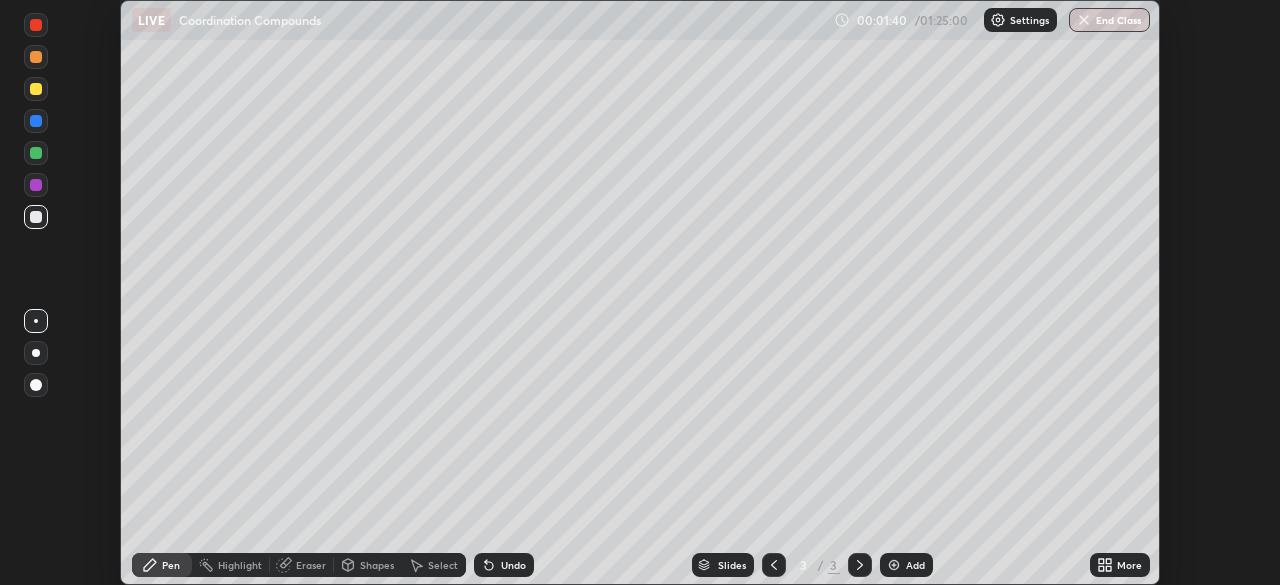 scroll, scrollTop: 585, scrollLeft: 1280, axis: both 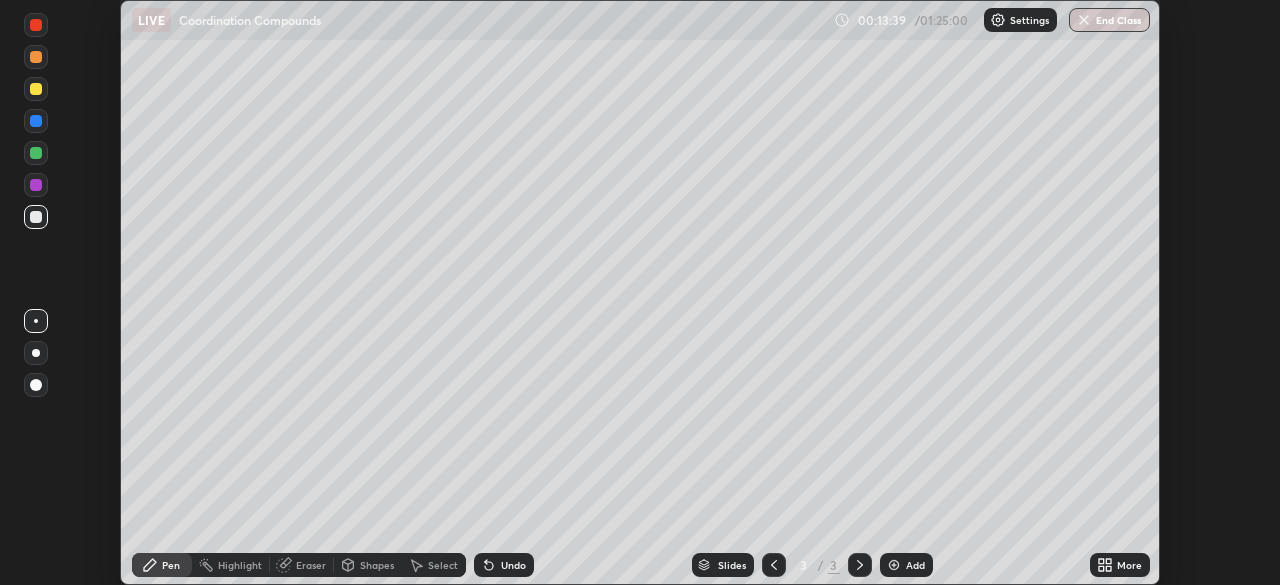 click 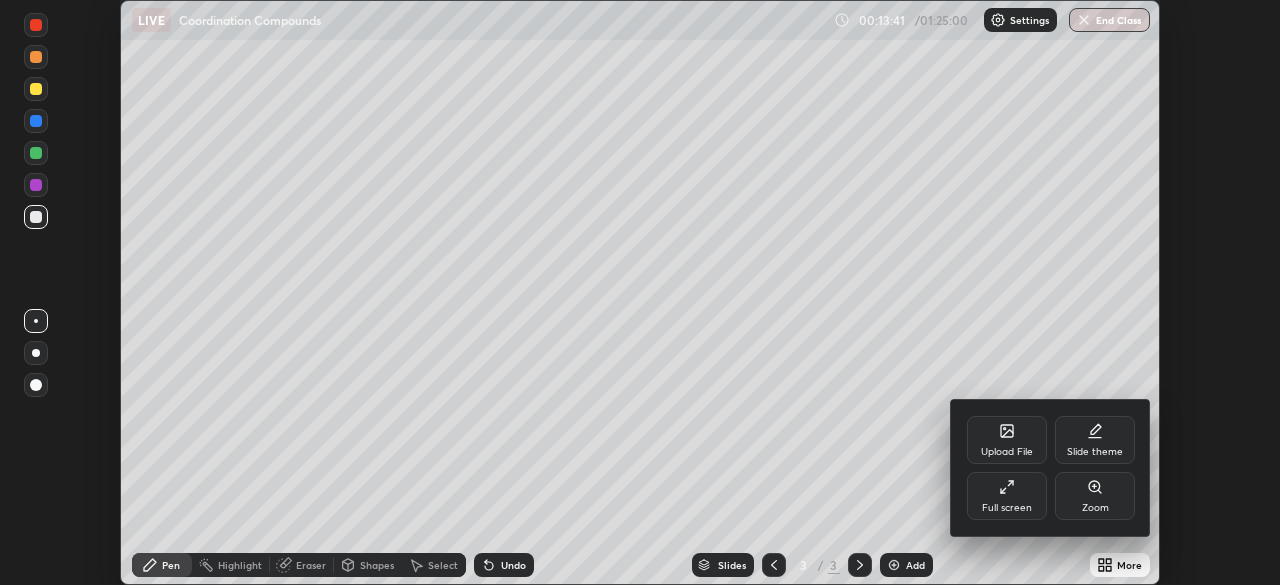 click at bounding box center (640, 292) 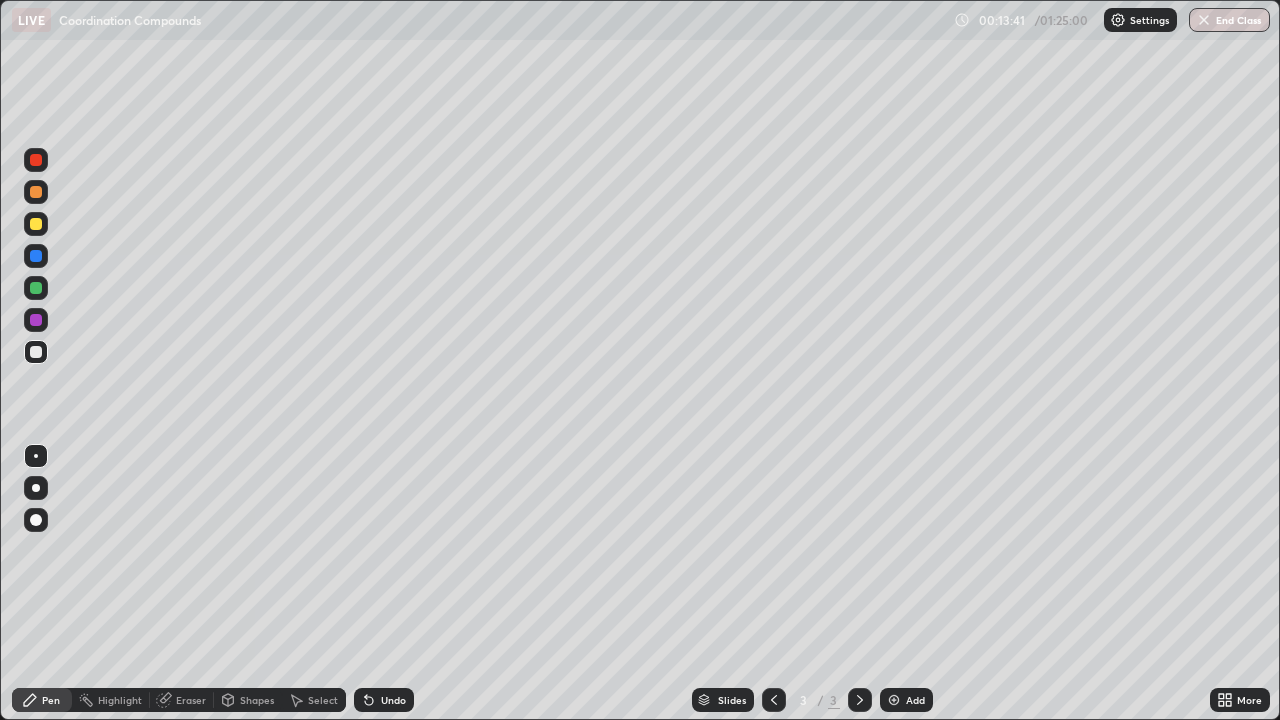 scroll, scrollTop: 99280, scrollLeft: 98720, axis: both 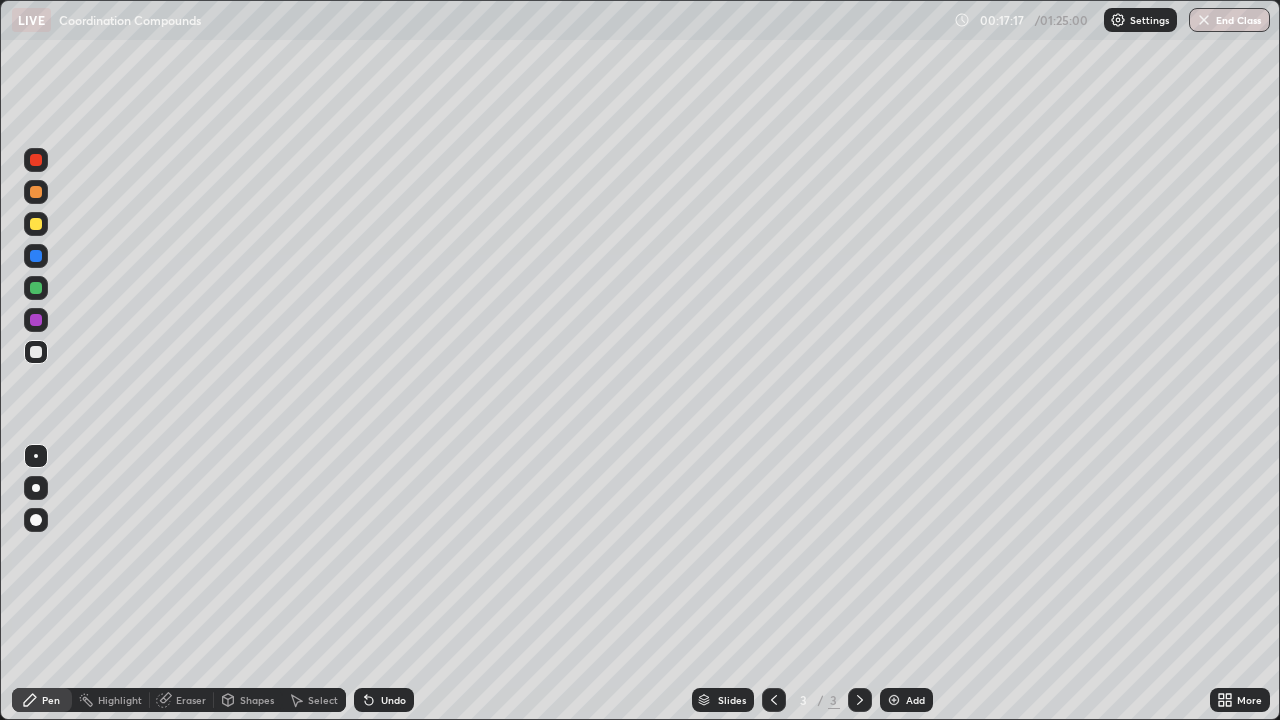 click on "Add" at bounding box center (906, 700) 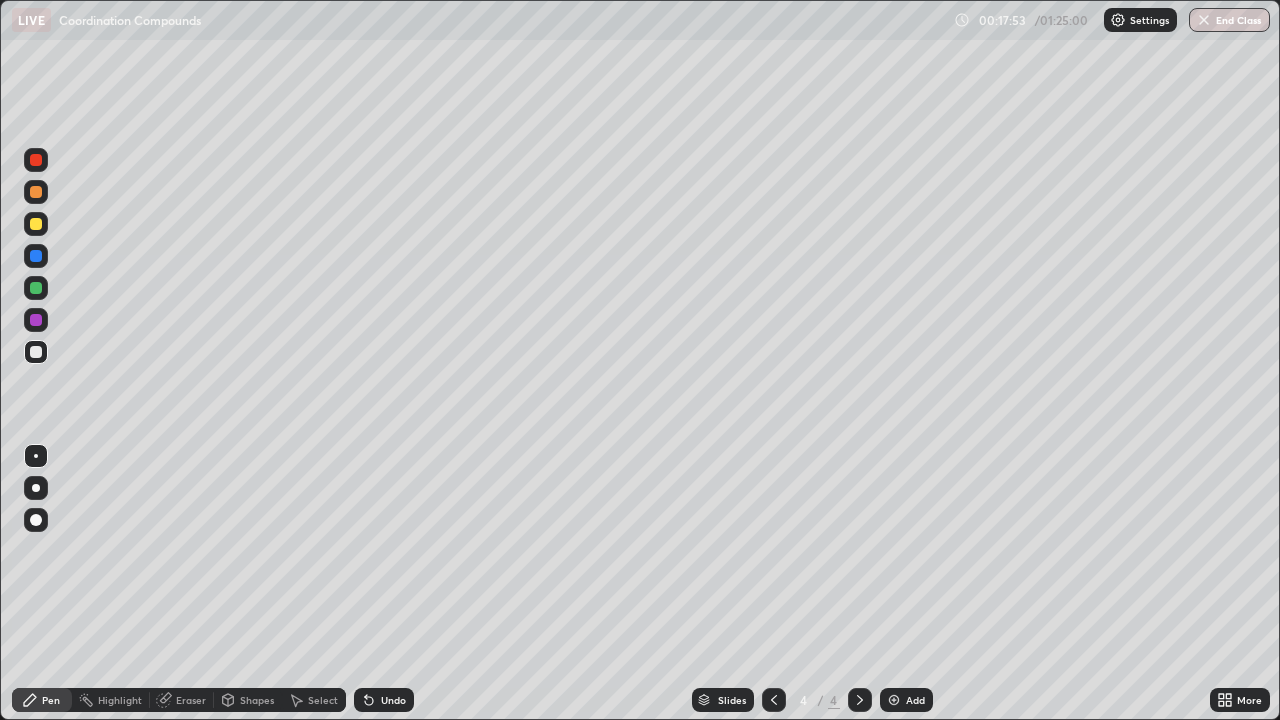 click on "Undo" at bounding box center [393, 700] 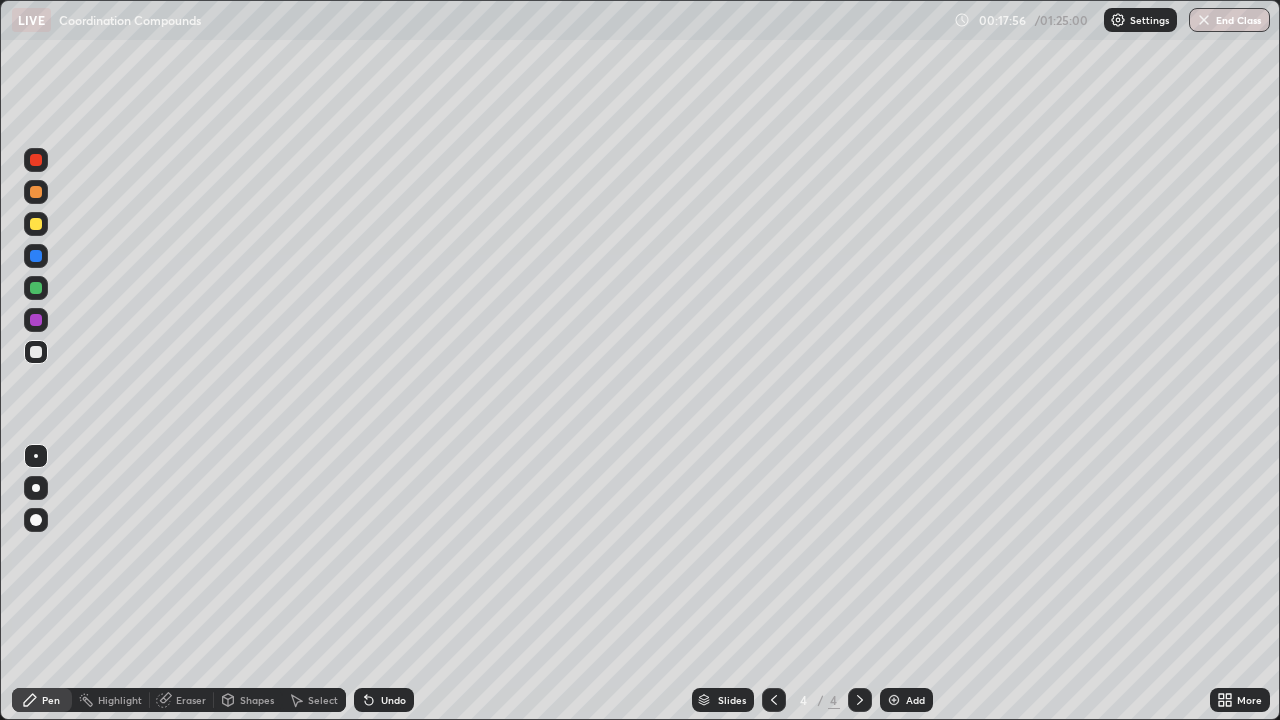 click 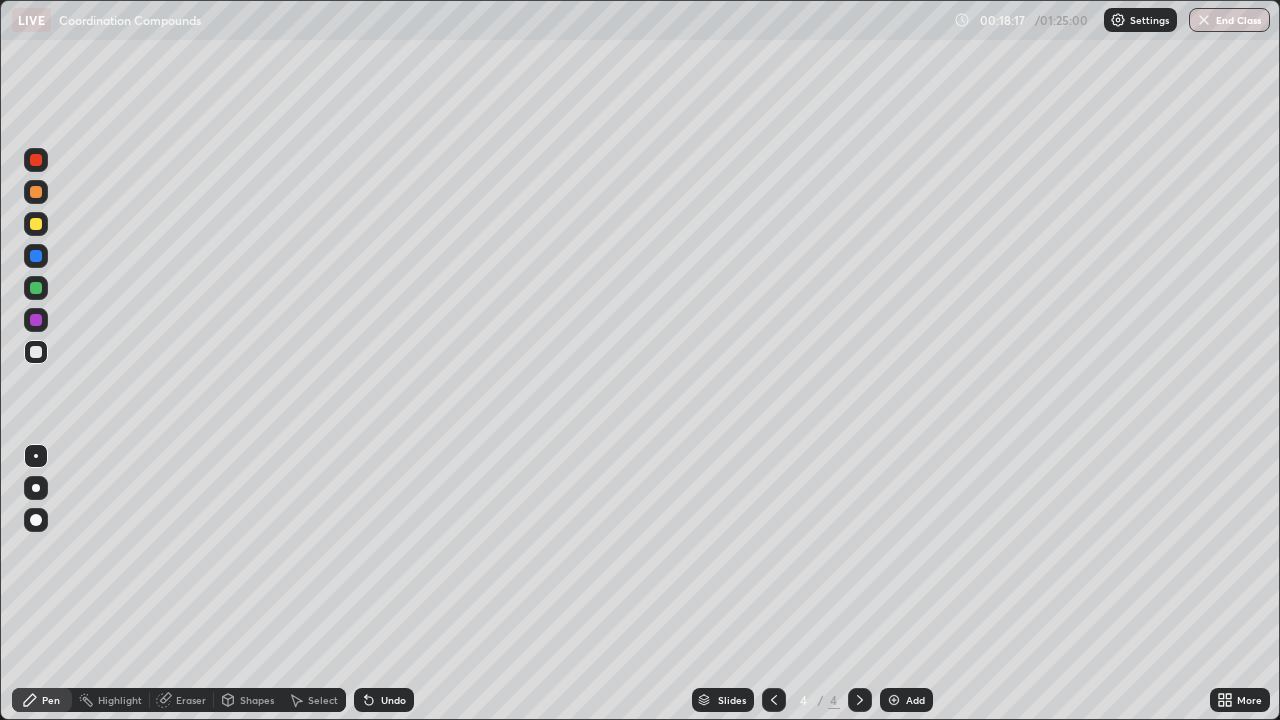 click on "Undo" at bounding box center (384, 700) 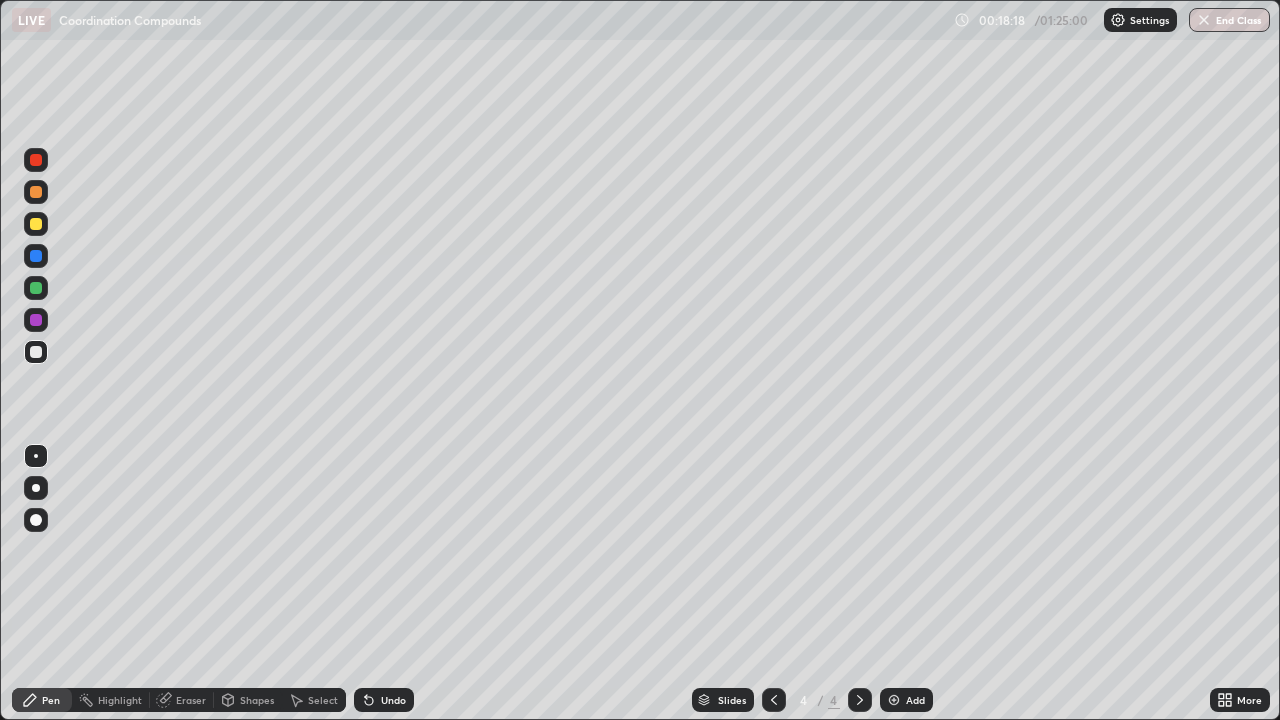 click on "Undo" at bounding box center [393, 700] 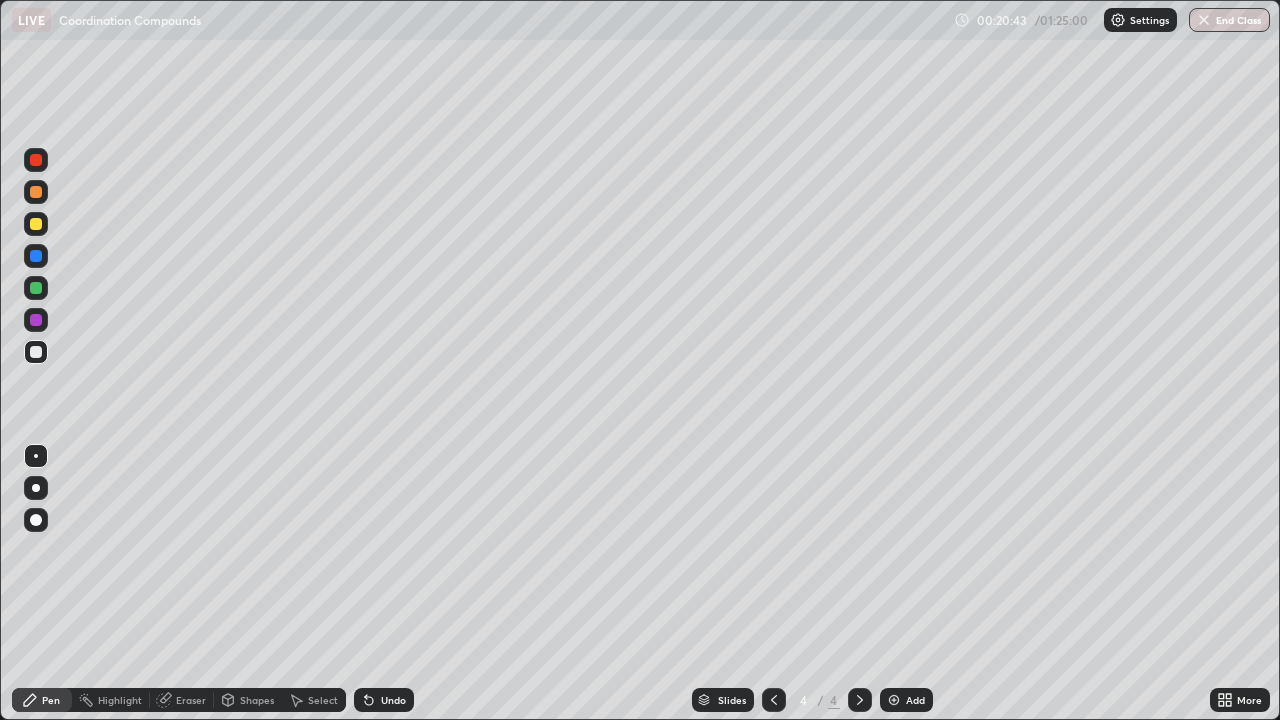 click on "Undo" at bounding box center [384, 700] 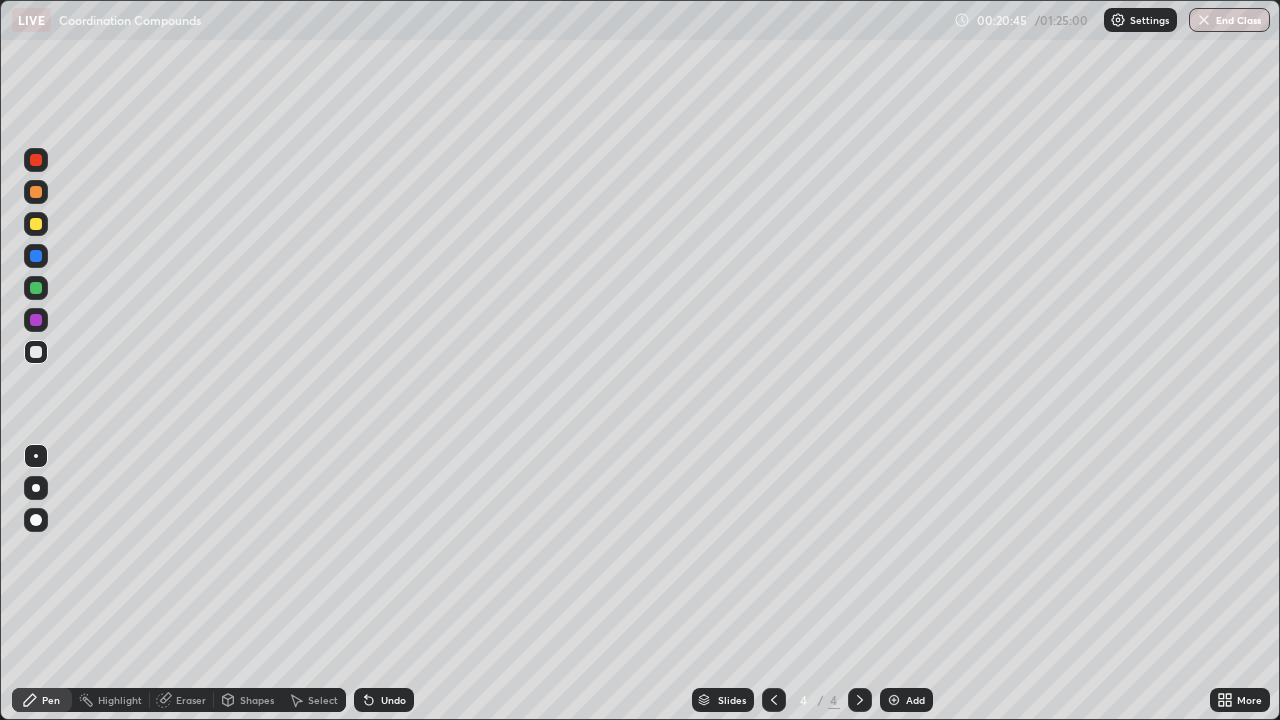 click on "Undo" at bounding box center (393, 700) 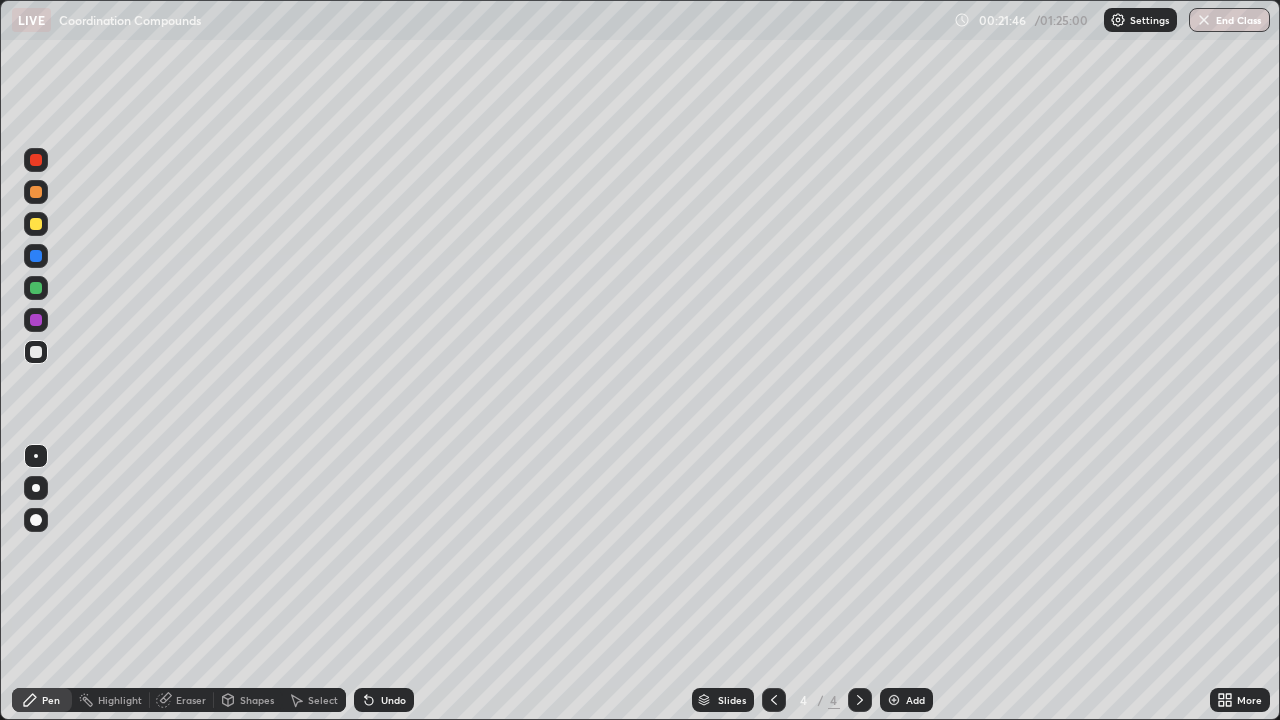 click on "More" at bounding box center [1249, 700] 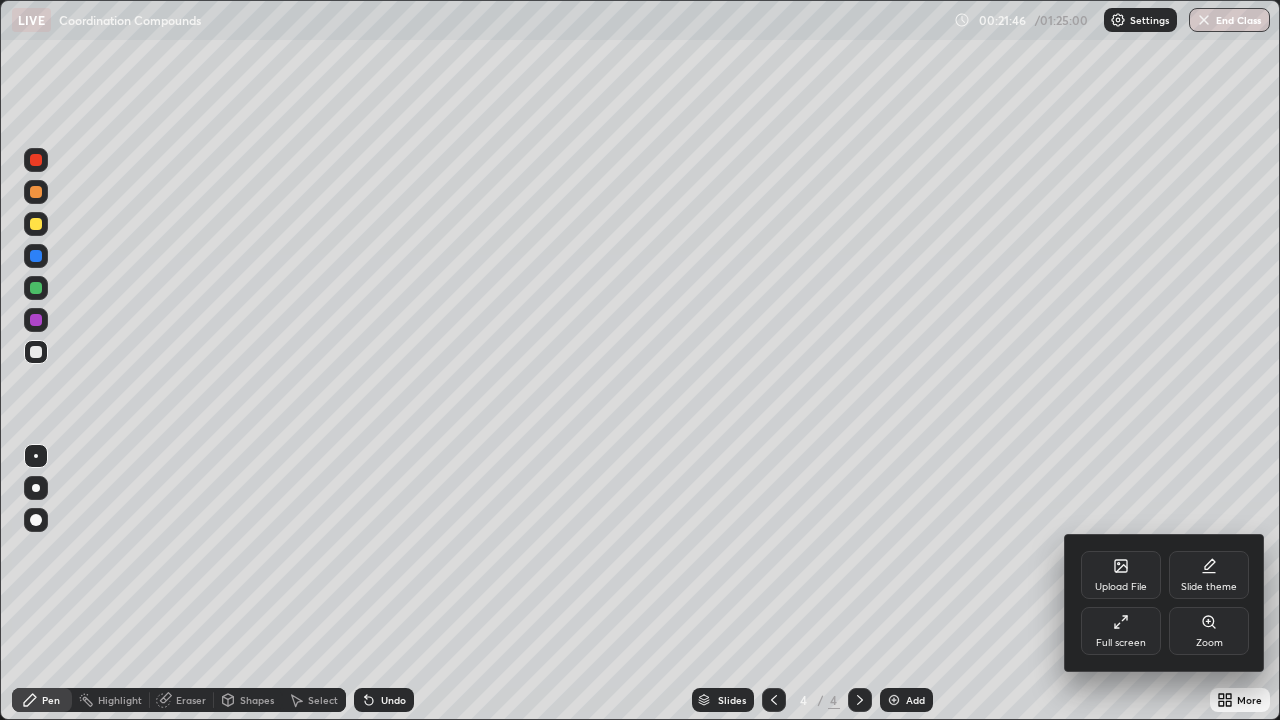 click on "Full screen" at bounding box center [1121, 643] 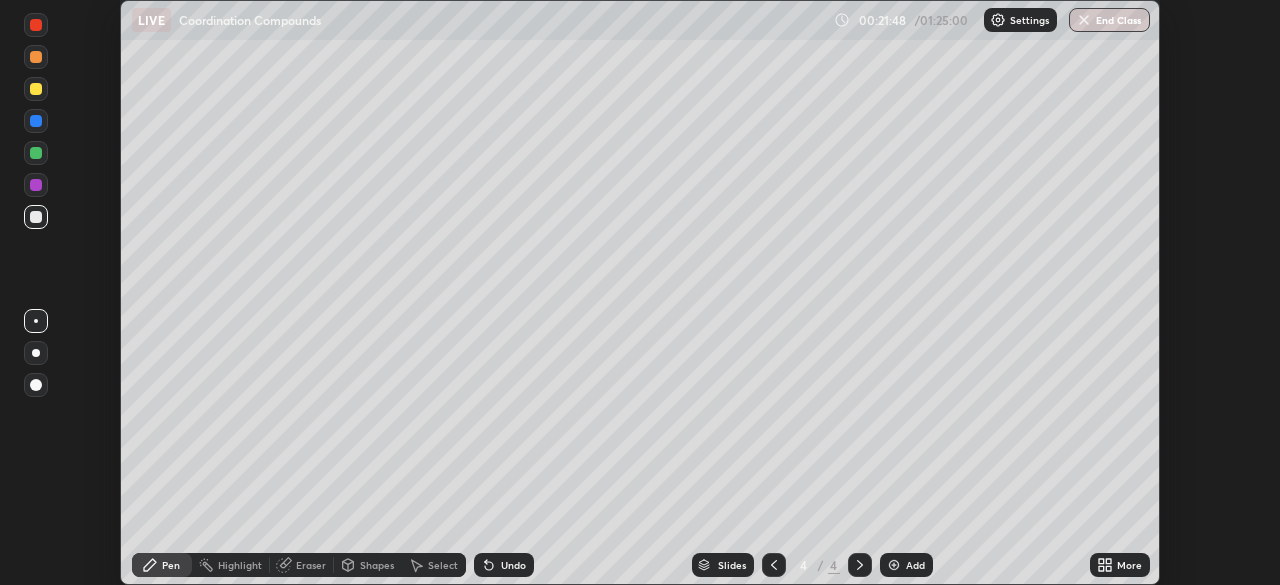 scroll, scrollTop: 585, scrollLeft: 1280, axis: both 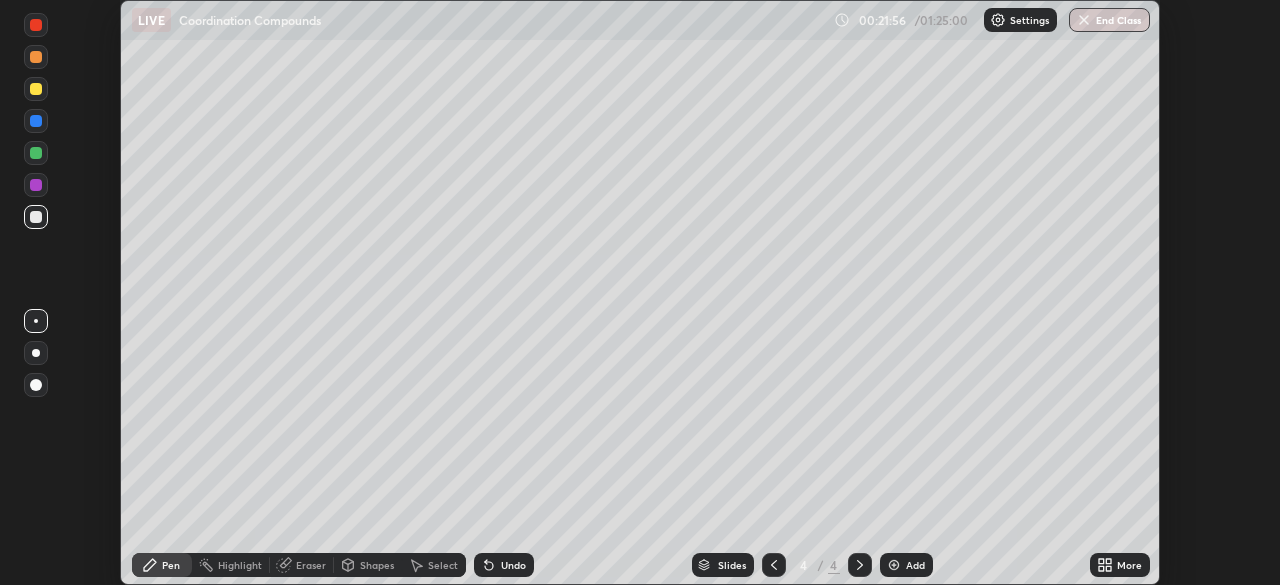 click on "More" at bounding box center (1129, 565) 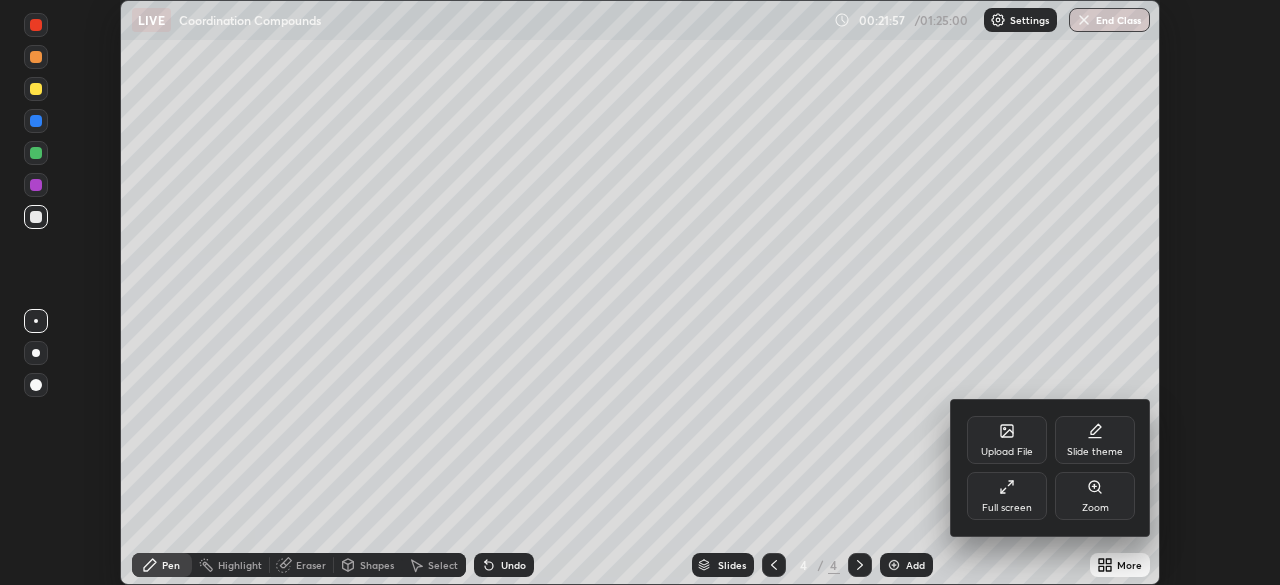 click on "Full screen" at bounding box center (1007, 508) 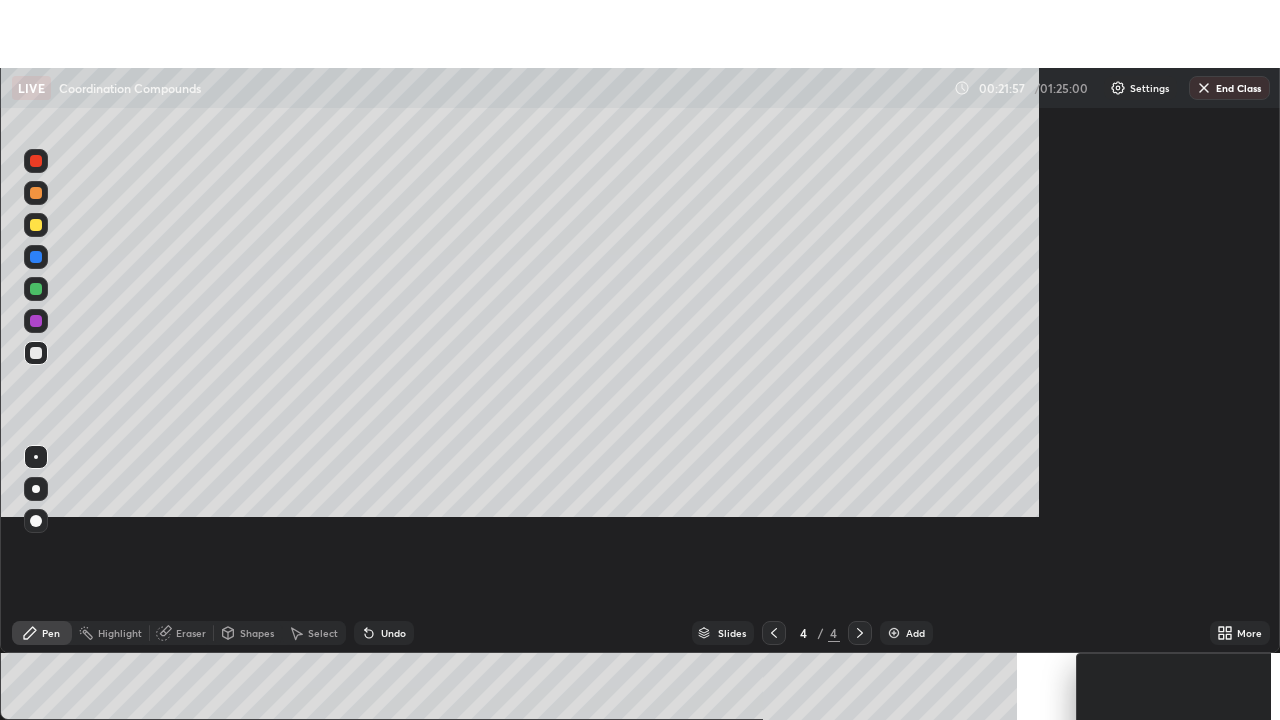 scroll, scrollTop: 99280, scrollLeft: 98720, axis: both 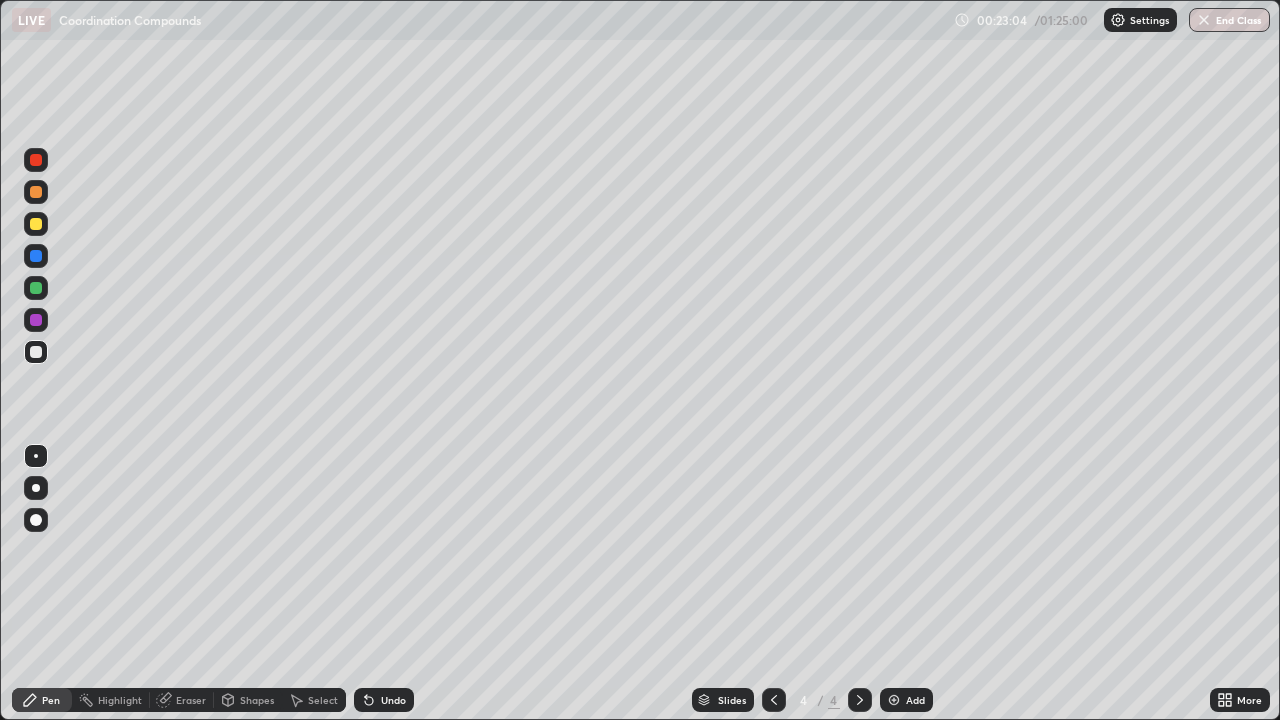 click on "Add" at bounding box center (915, 700) 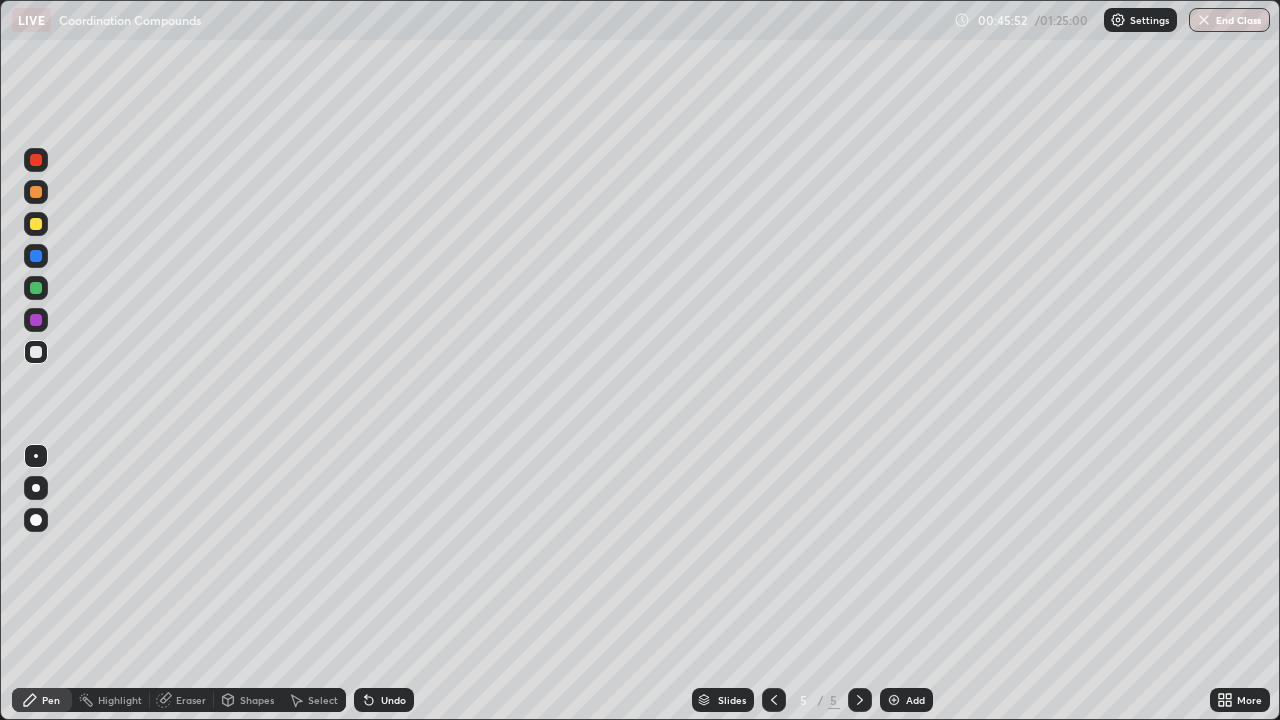 click at bounding box center [894, 700] 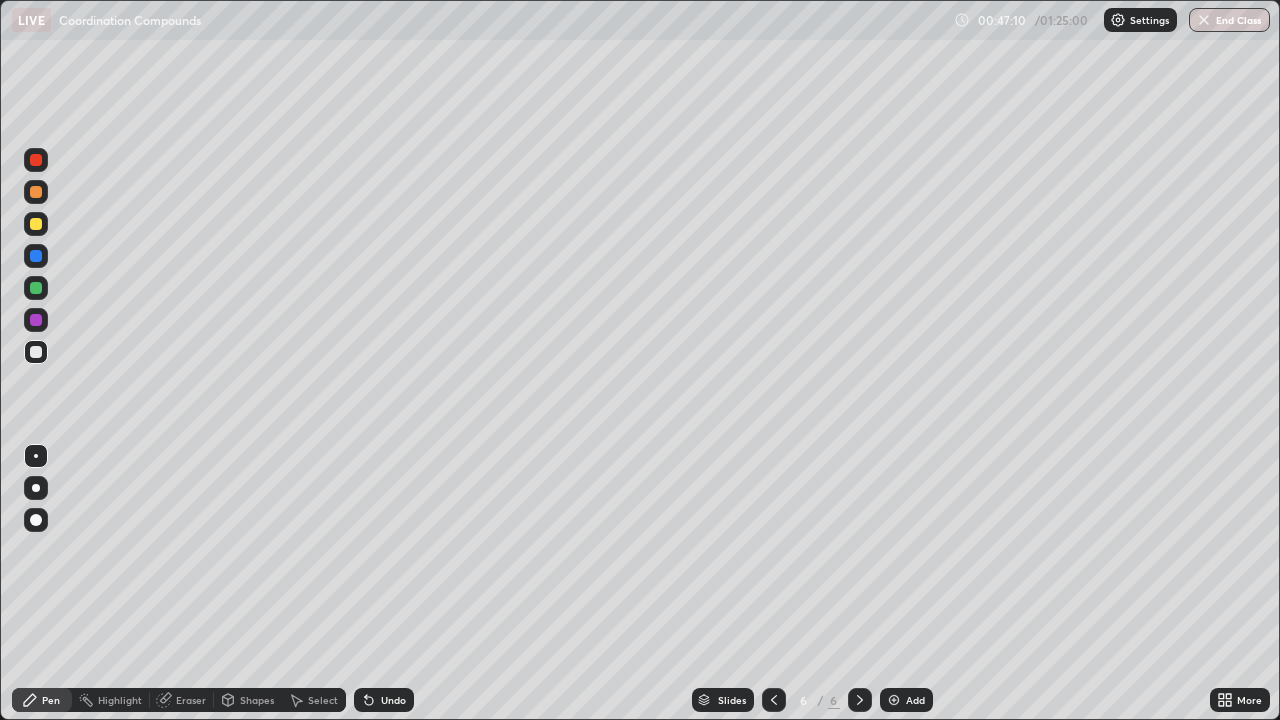 click on "Undo" at bounding box center (393, 700) 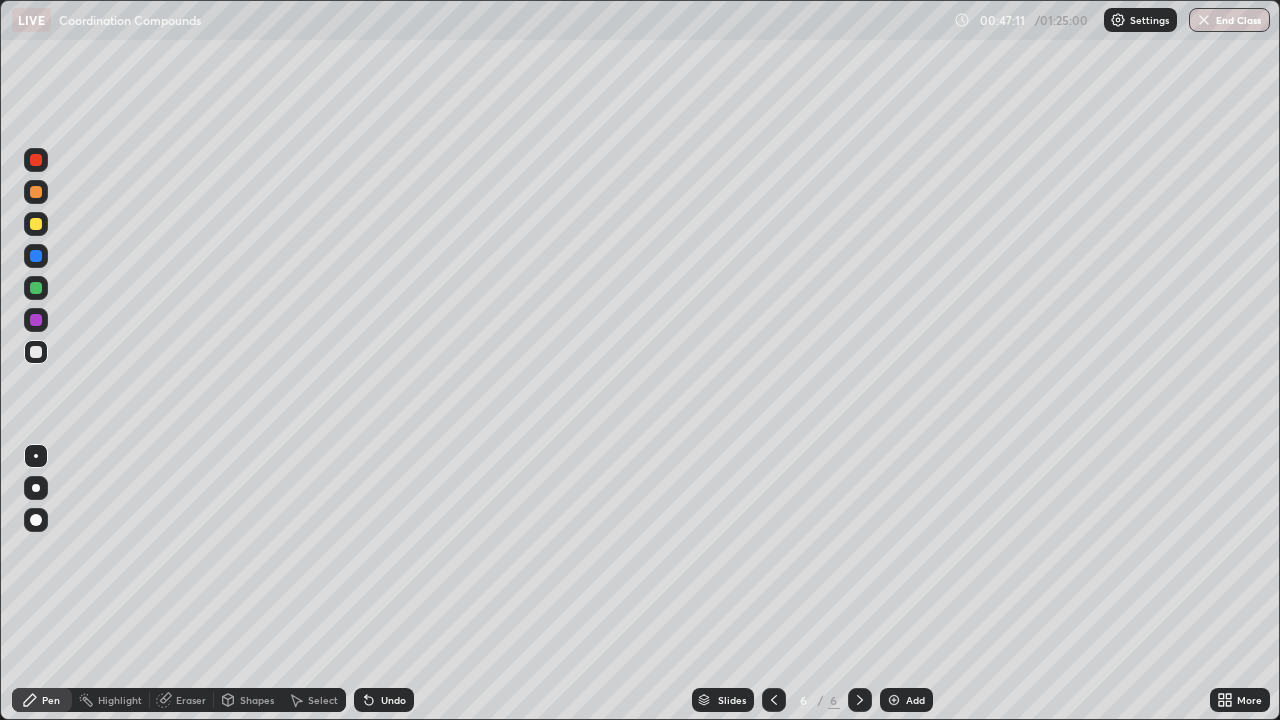 click on "Undo" at bounding box center [393, 700] 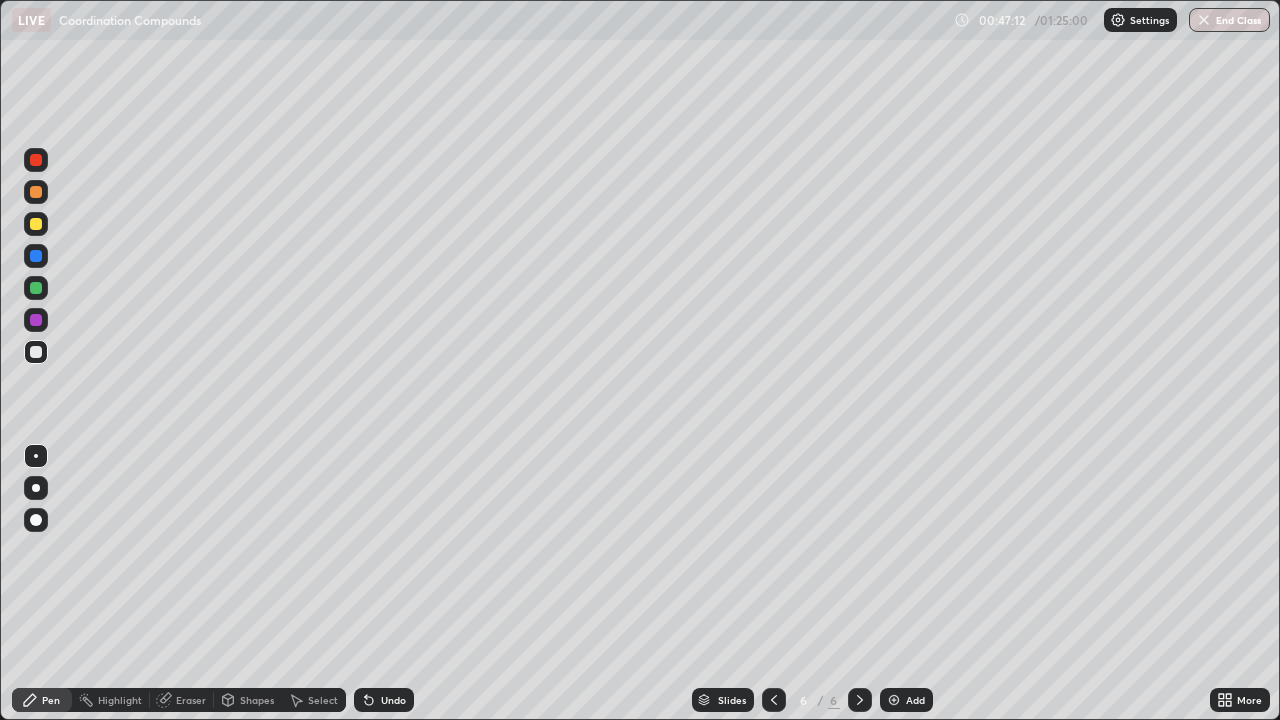 click on "Undo" at bounding box center (393, 700) 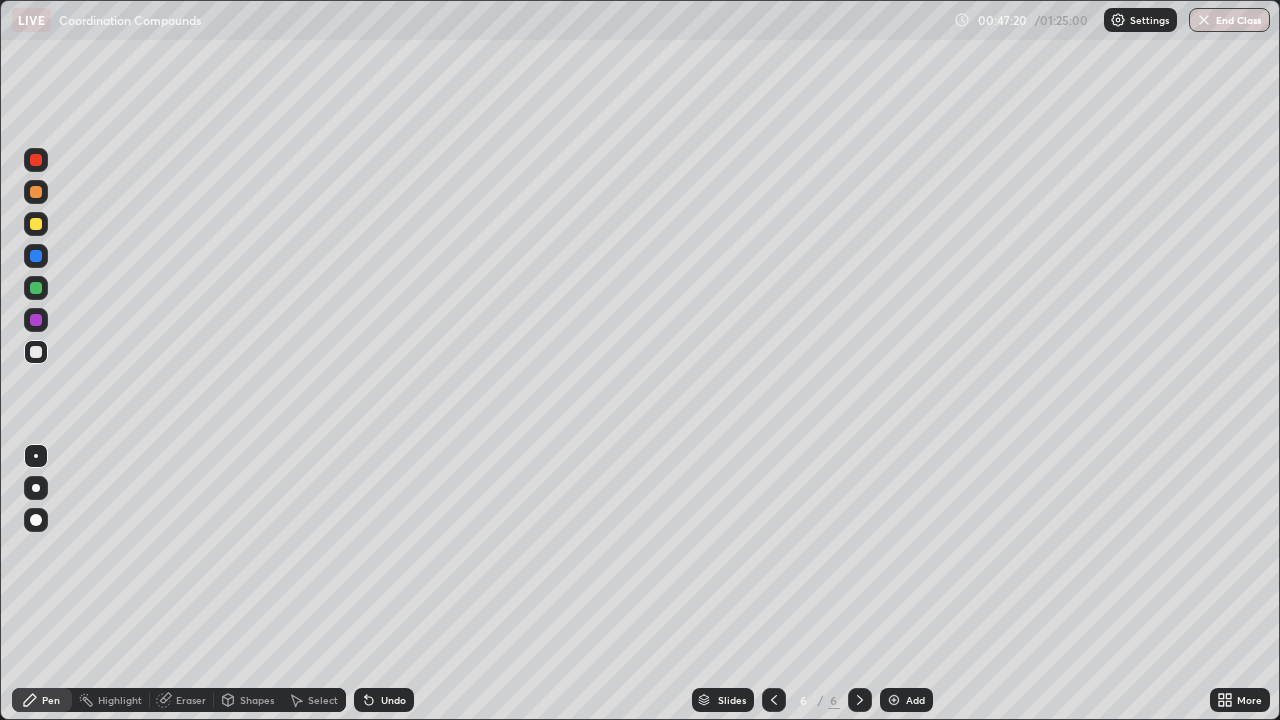 click on "Eraser" at bounding box center (191, 700) 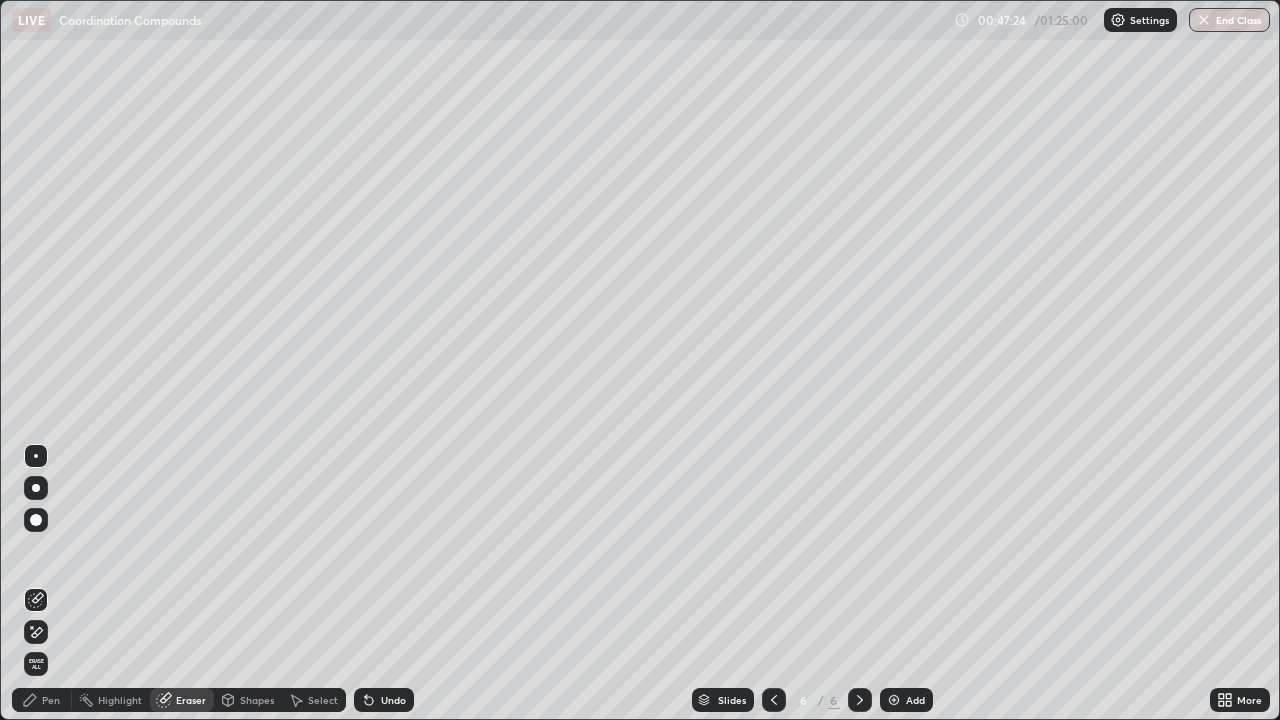 click on "Pen" at bounding box center (51, 700) 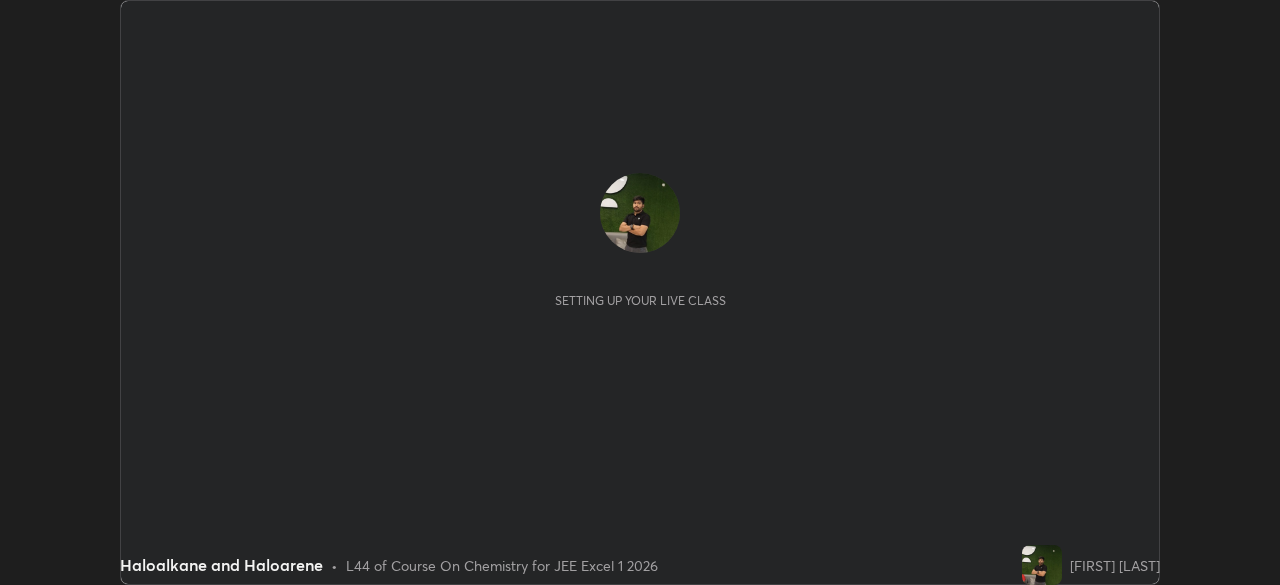 scroll, scrollTop: 0, scrollLeft: 0, axis: both 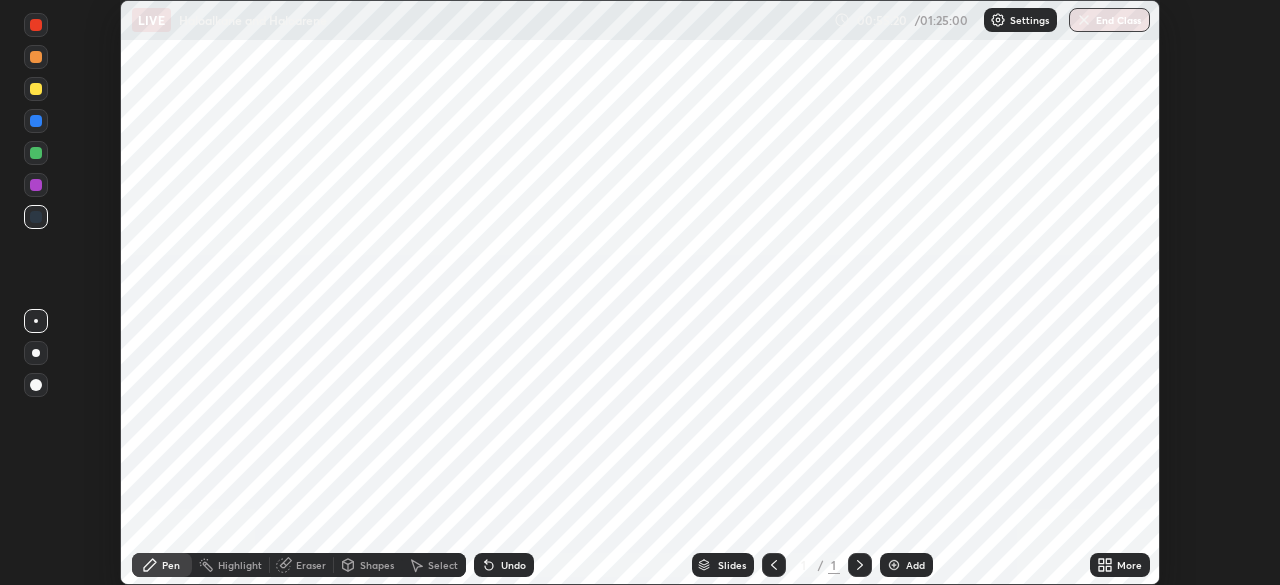 click on "Add" at bounding box center (915, 565) 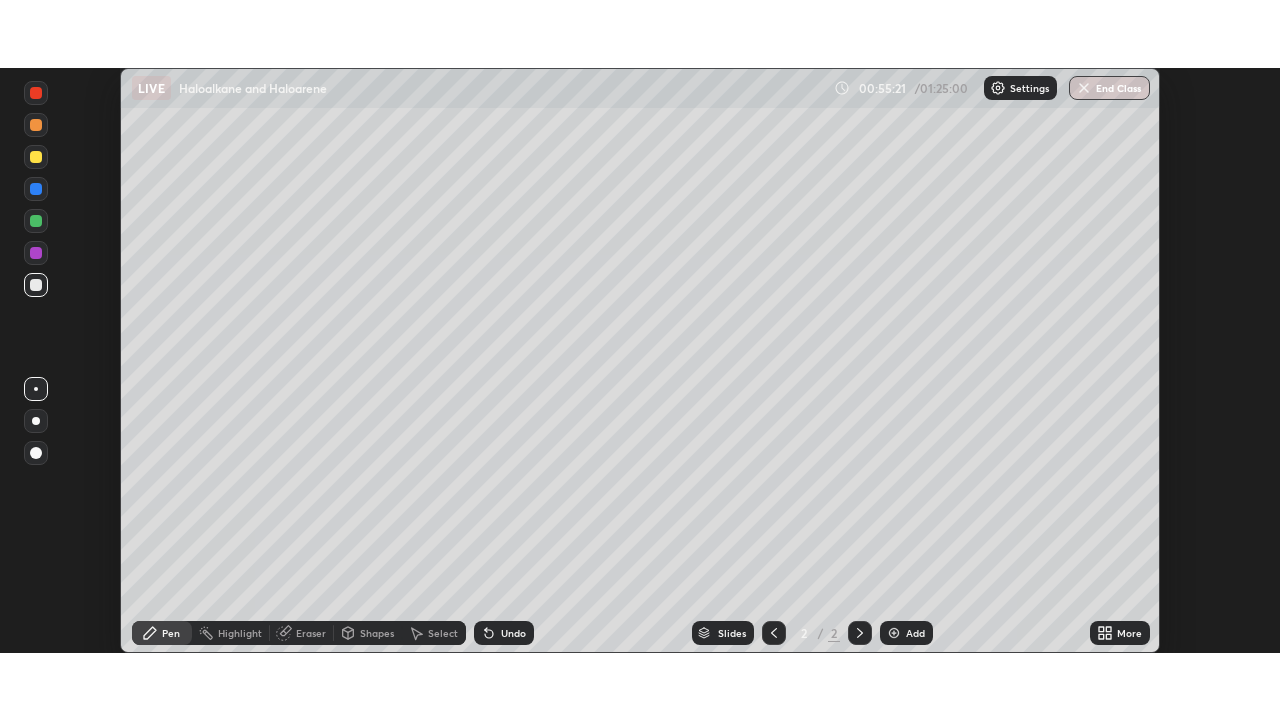 scroll, scrollTop: 99280, scrollLeft: 98720, axis: both 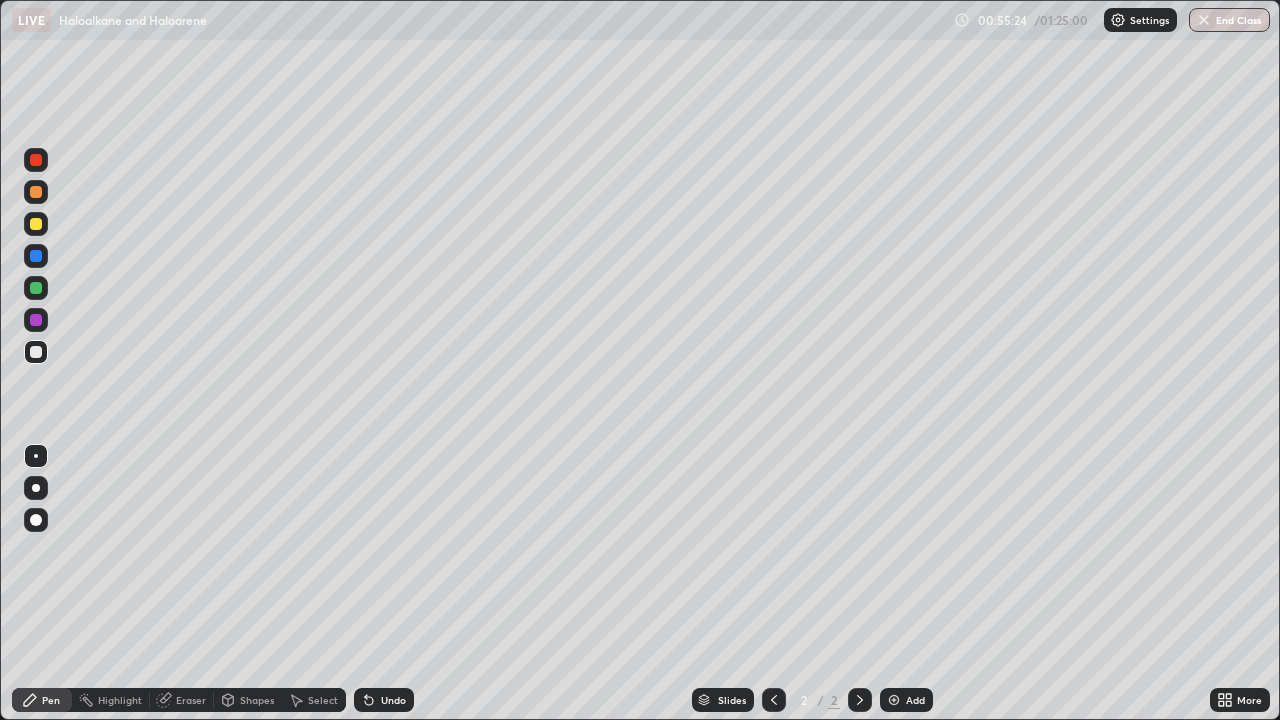 click on "Settings" at bounding box center [1140, 20] 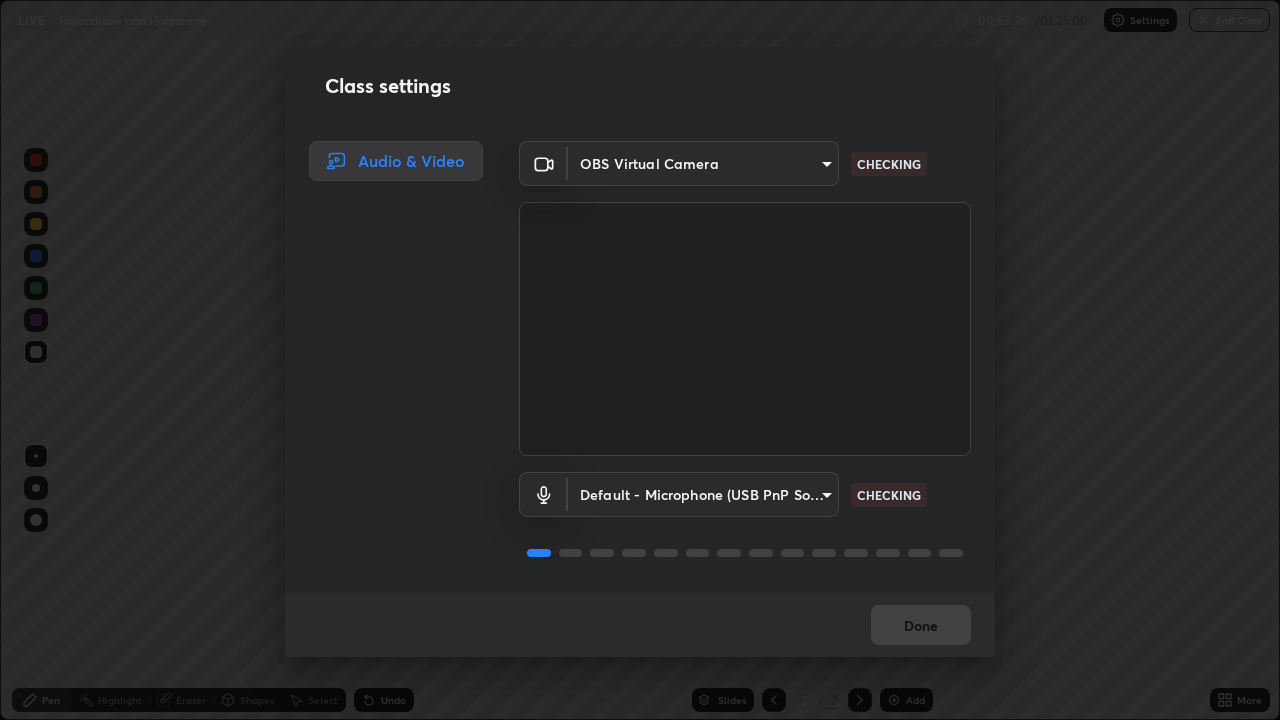 click on "Erase all LIVE Haloalkane and Haloarene 00:55:26 / 01:25:00 Settings End Class Setting up your live class Haloalkane and Haloarene • L44 of Course On Chemistry for JEE Excel 1 2026 [PERSON] Pen Highlight Eraser Shapes Select Undo Slides 2 / 2 Add More Enable hand raising Enable raise hand to speak to learners. Once enabled, chat will be turned off temporarily. Enable x No doubts shared Encourage your learners to ask a doubt for better clarity Report an issue Reason for reporting Buffering Chat not working Audio - Video sync issue Educator video quality low Attach an image Report Class settings Audio & Video OBS Virtual Camera [HASH] CHECKING Default - Microphone (USB PnP Sound Device) default CHECKING Done" at bounding box center [640, 360] 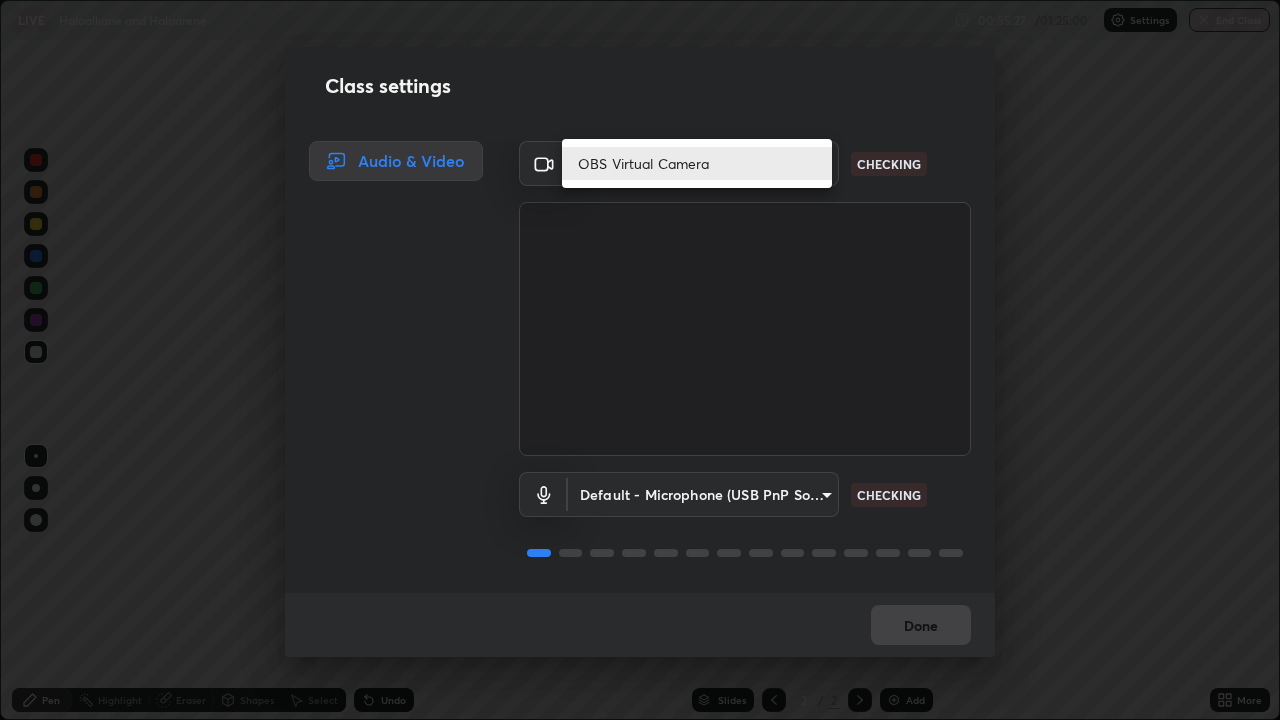 click on "OBS Virtual Camera" at bounding box center [697, 163] 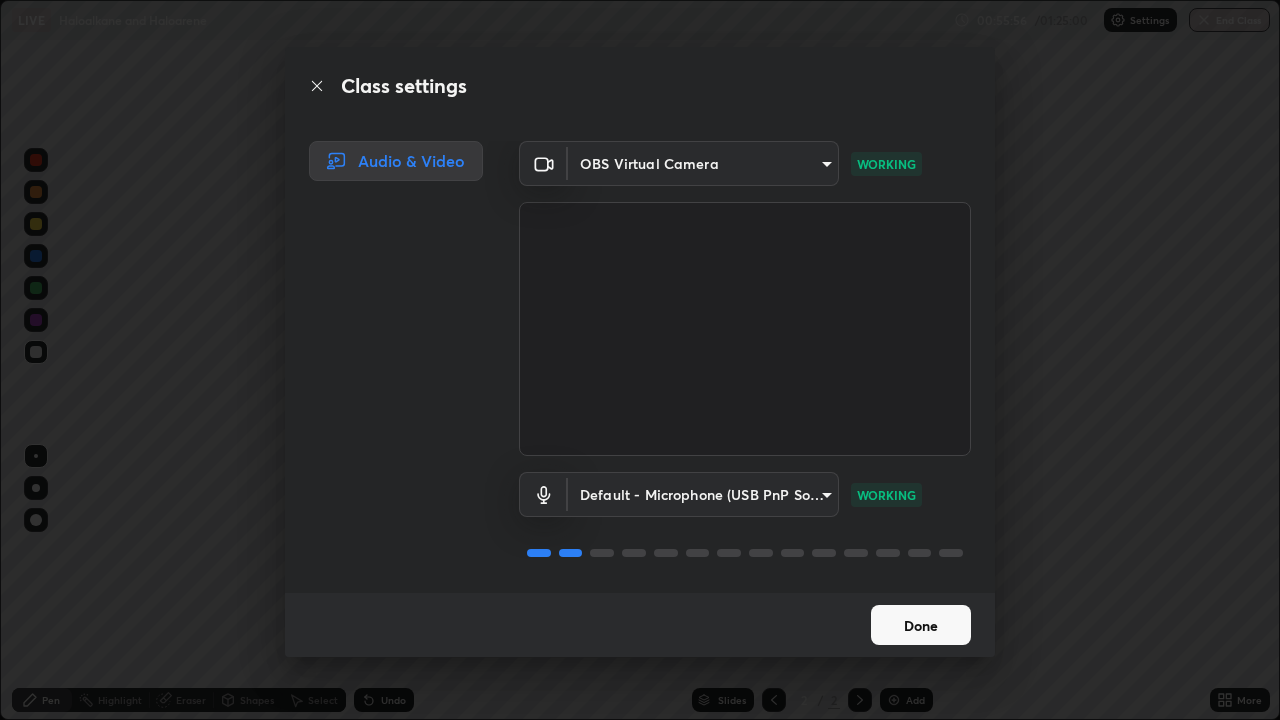 click on "Erase all LIVE Haloalkane and Haloarene 00:55:56 / 01:25:00 Settings End Class Setting up your live class Haloalkane and Haloarene • L44 of Course On Chemistry for JEE Excel 1 2026 [PERSON] Pen Highlight Eraser Shapes Select Undo Slides 2 / 2 Add More Enable hand raising Enable raise hand to speak to learners. Once enabled, chat will be turned off temporarily. Enable x No doubts shared Encourage your learners to ask a doubt for better clarity Report an issue Reason for reporting Buffering Chat not working Audio - Video sync issue Educator video quality low Attach an image Report Class settings Audio & Video OBS Virtual Camera [HASH] WORKING Default - Microphone (USB PnP Sound Device) default WORKING Done" at bounding box center [640, 360] 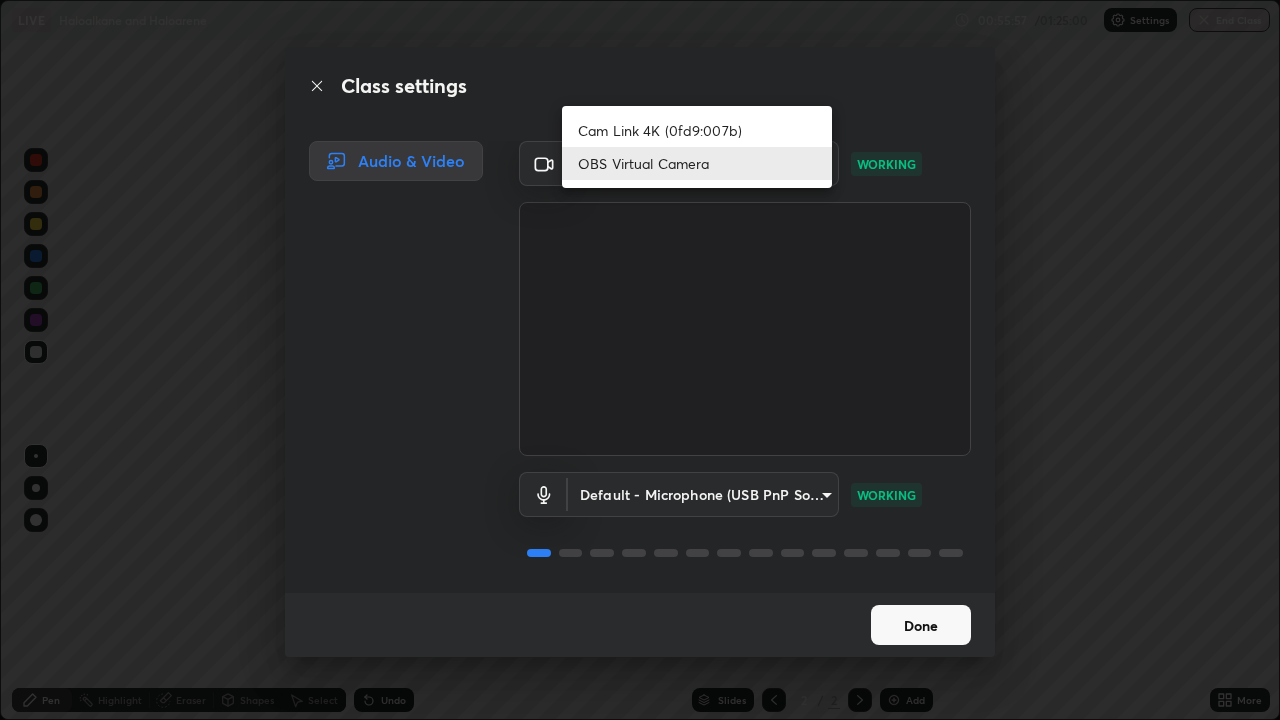 click on "Cam Link 4K (0fd9:007b)" at bounding box center (697, 130) 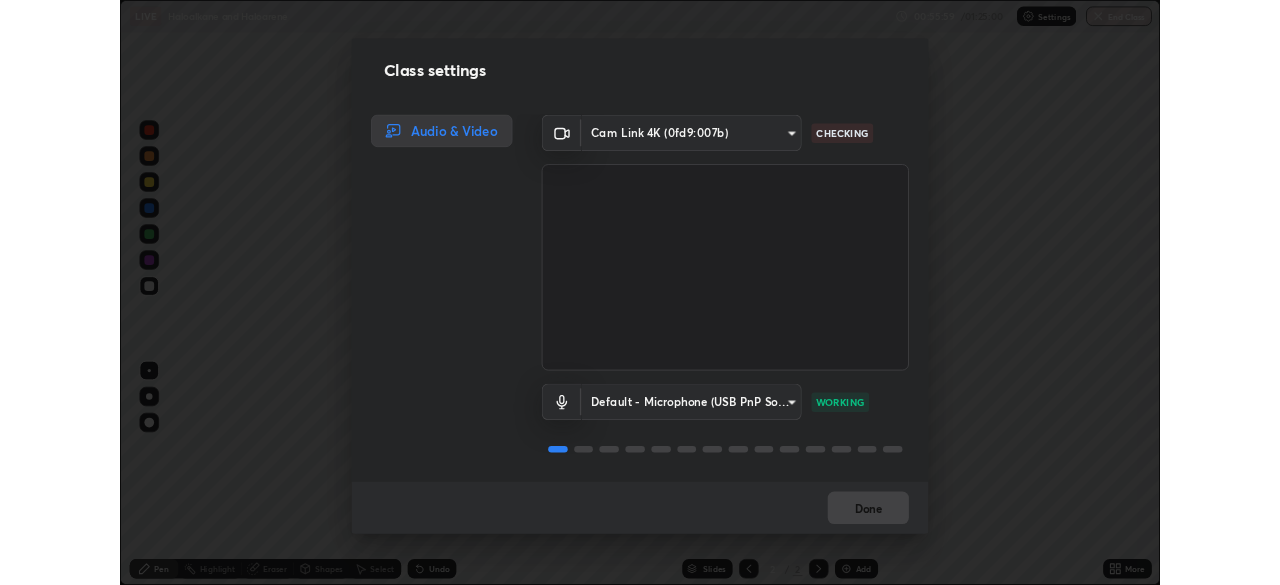 scroll, scrollTop: 2, scrollLeft: 0, axis: vertical 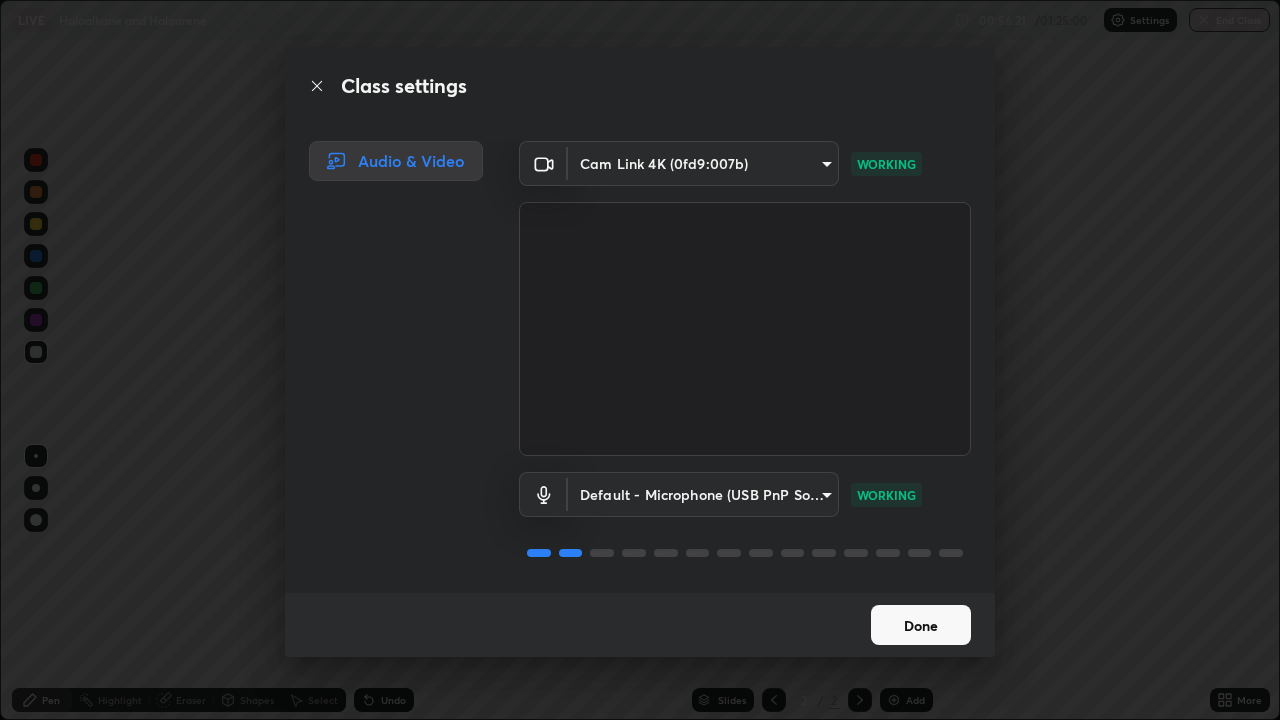 click on "Done" at bounding box center [921, 625] 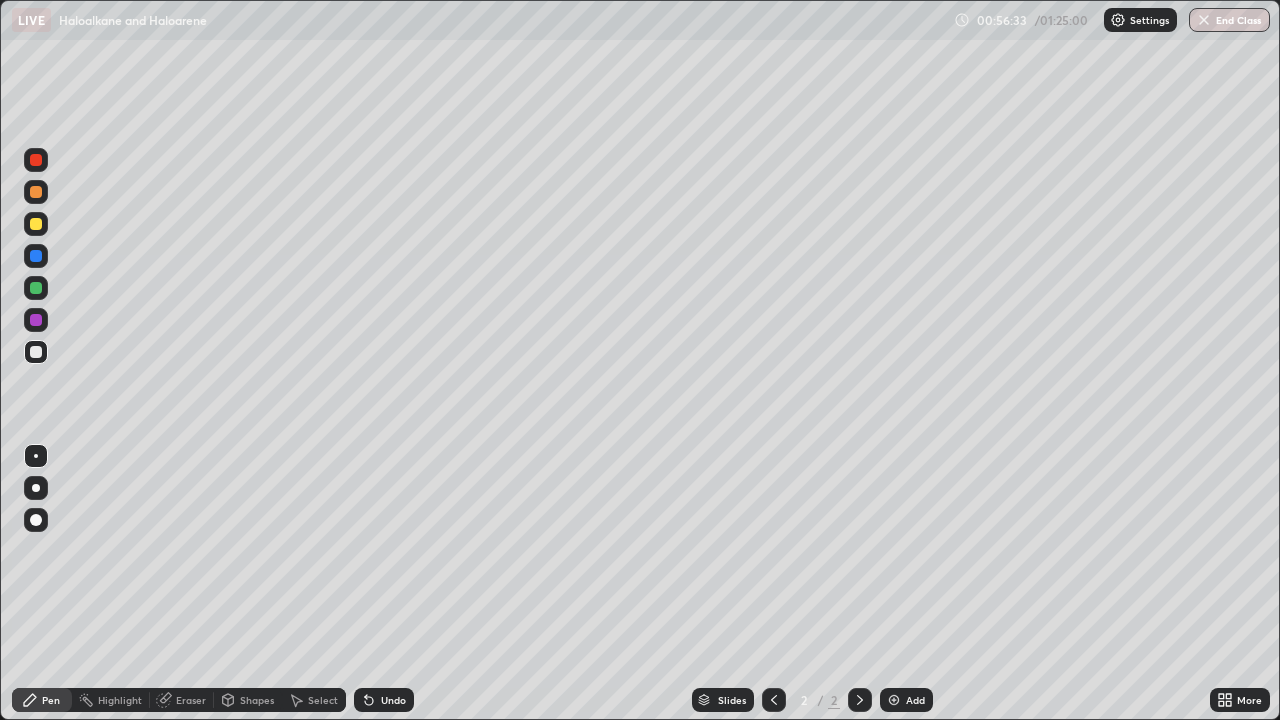 click 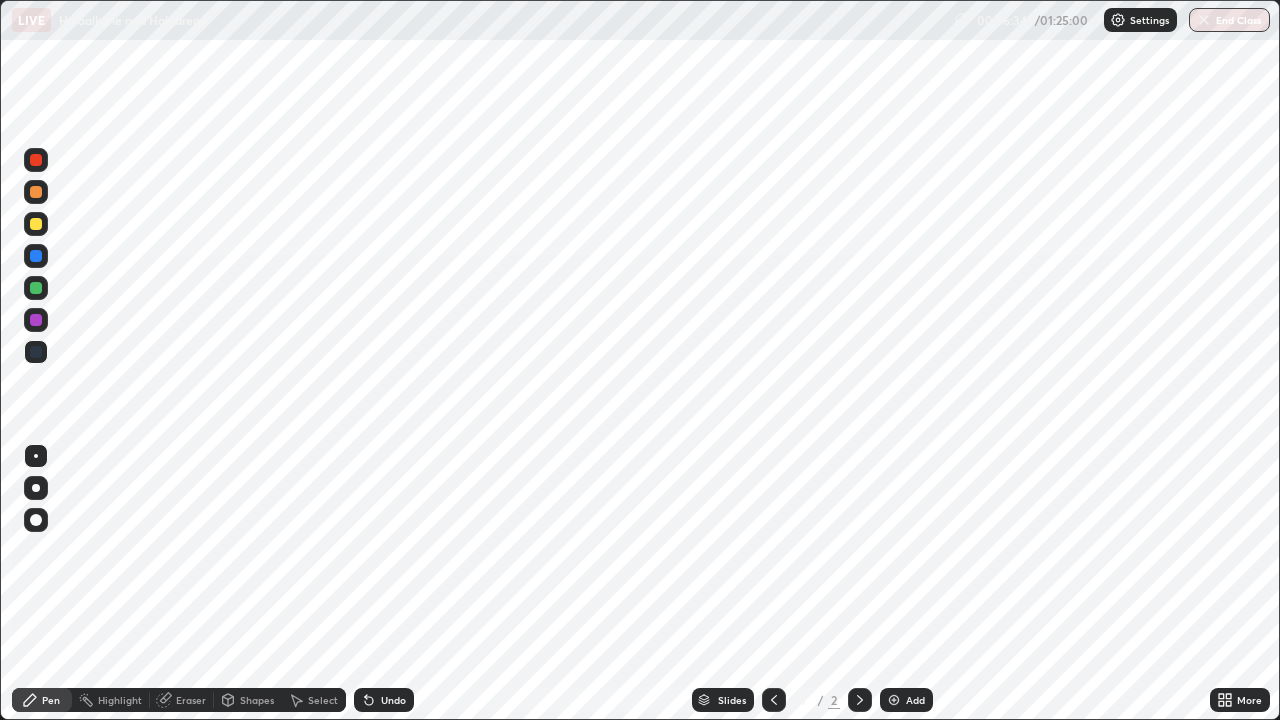 click 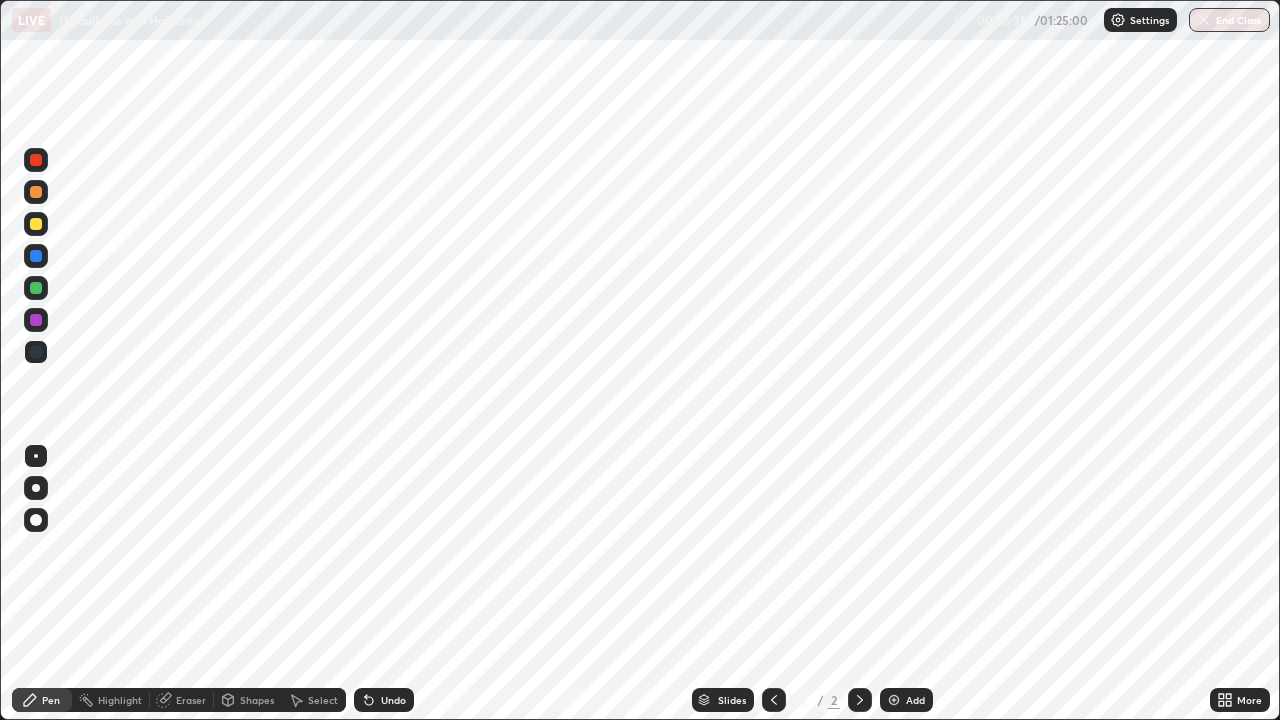 click at bounding box center (860, 700) 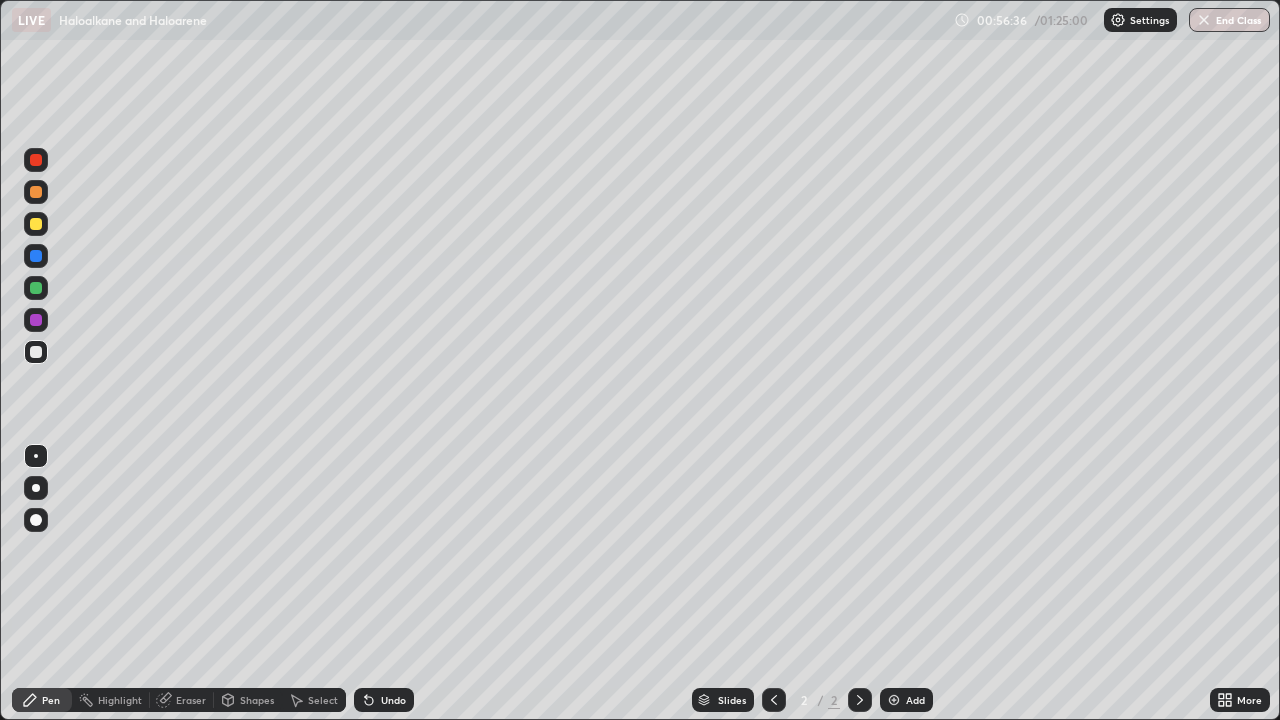 click 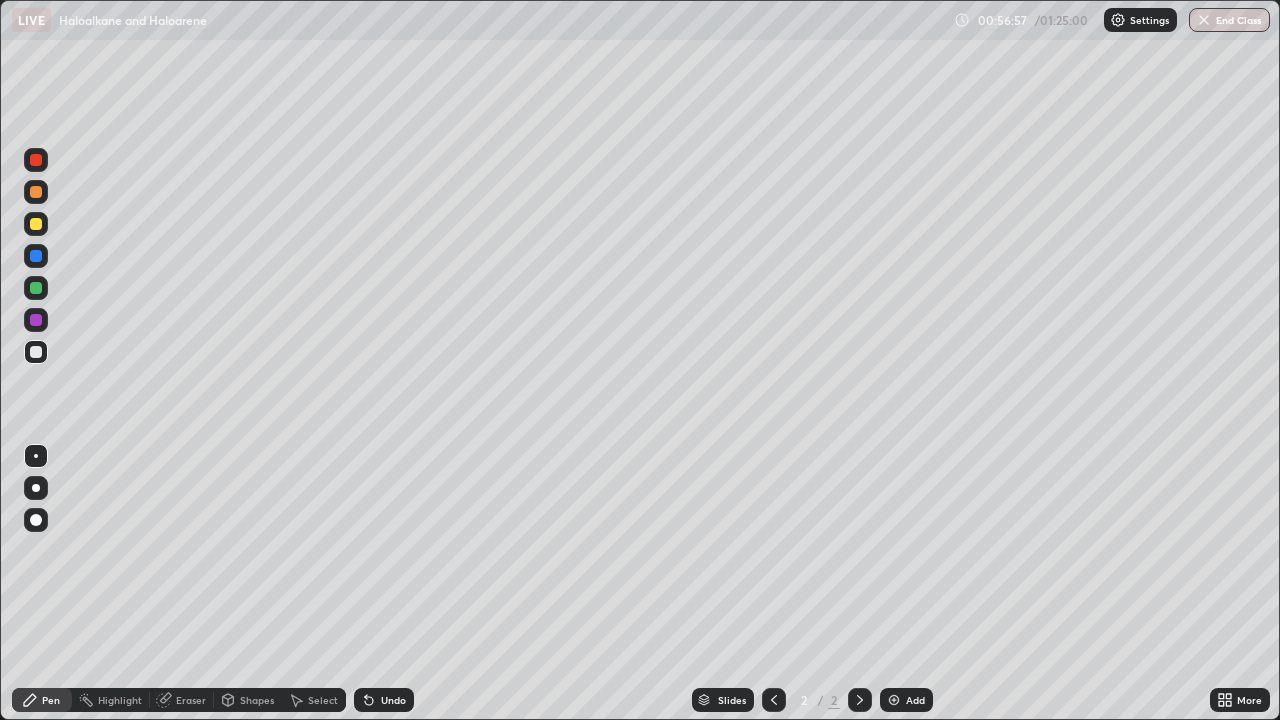 click on "Slides 2 / 2 Add" at bounding box center [812, 700] 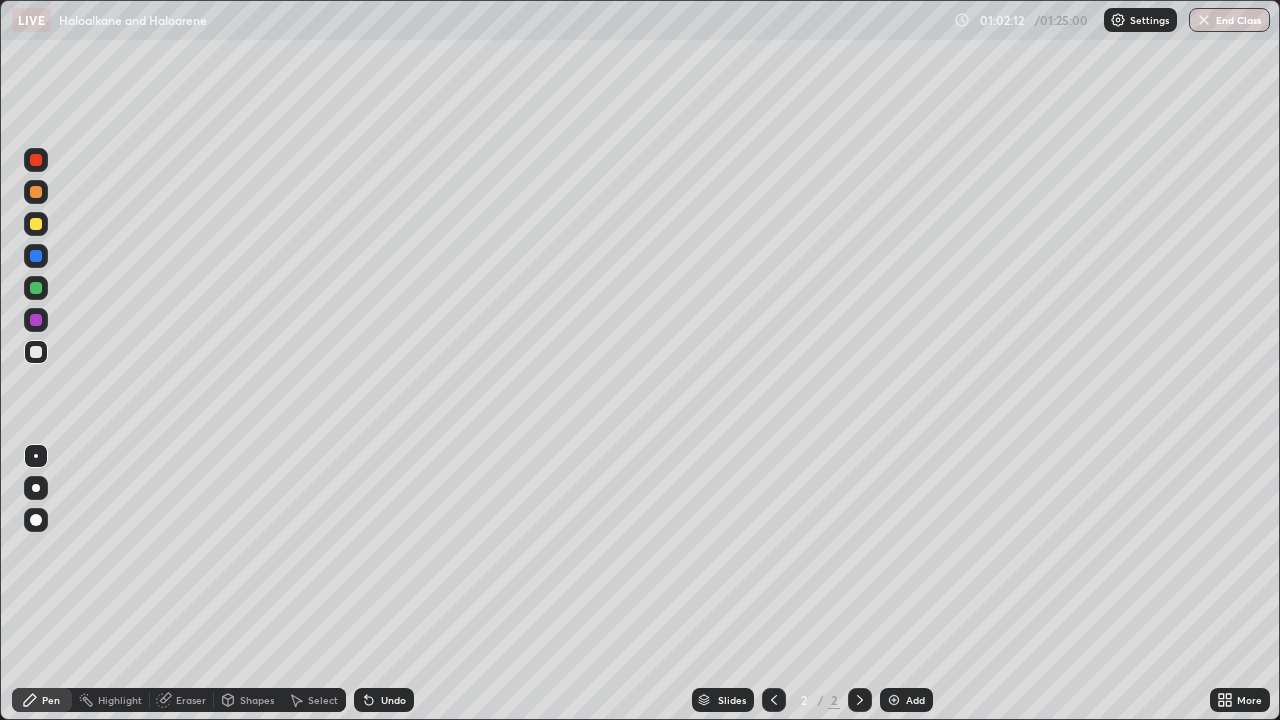 click on "Slides 2 / 2 Add" at bounding box center (812, 700) 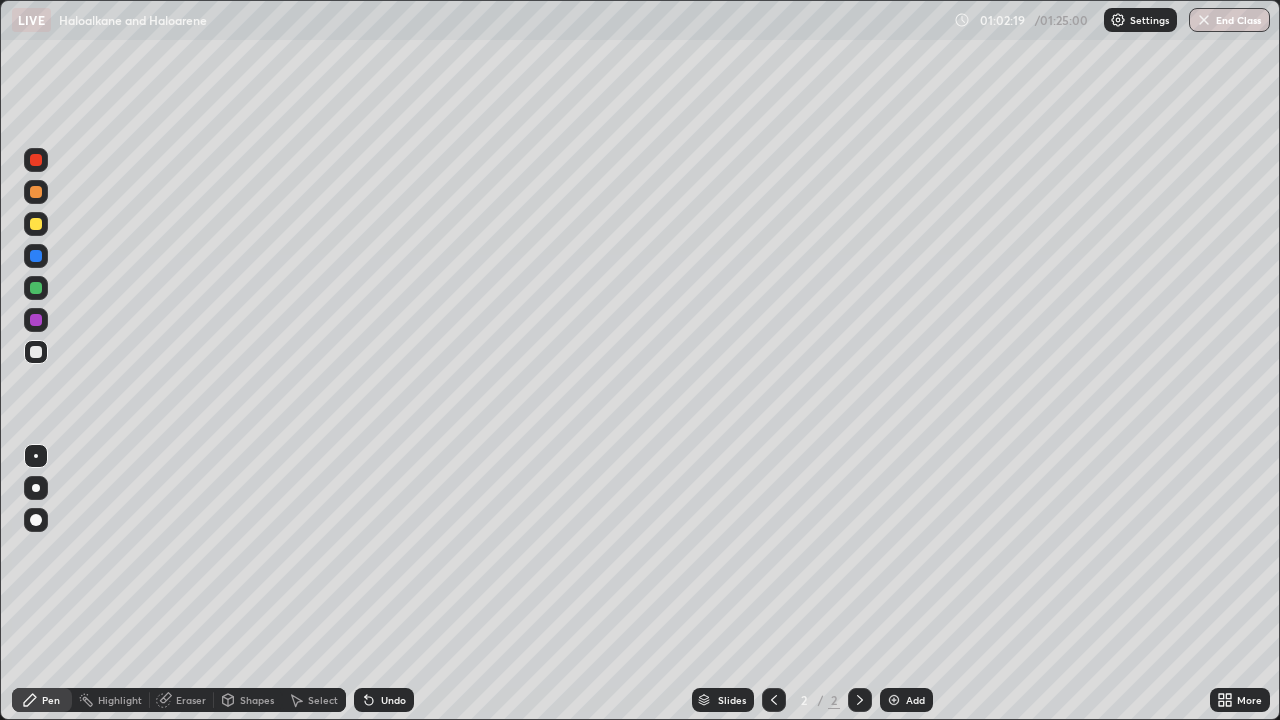 click on "Add" at bounding box center (915, 700) 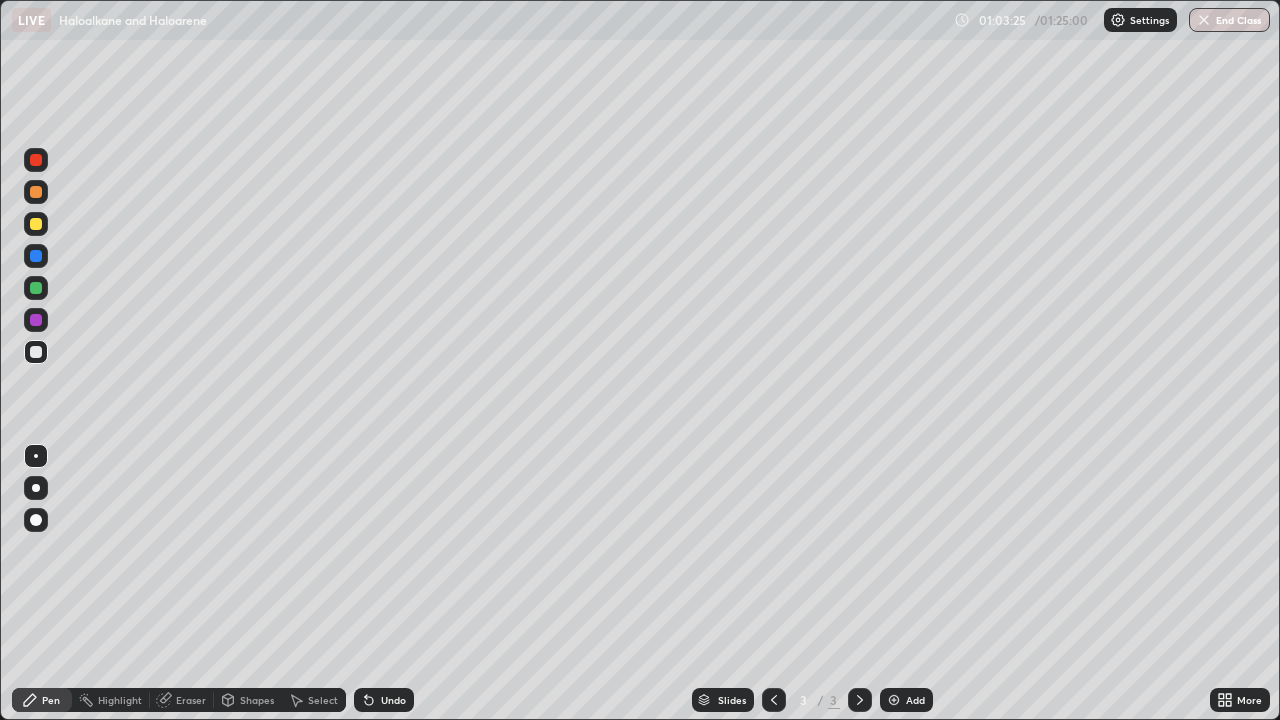 click on "Undo" at bounding box center (384, 700) 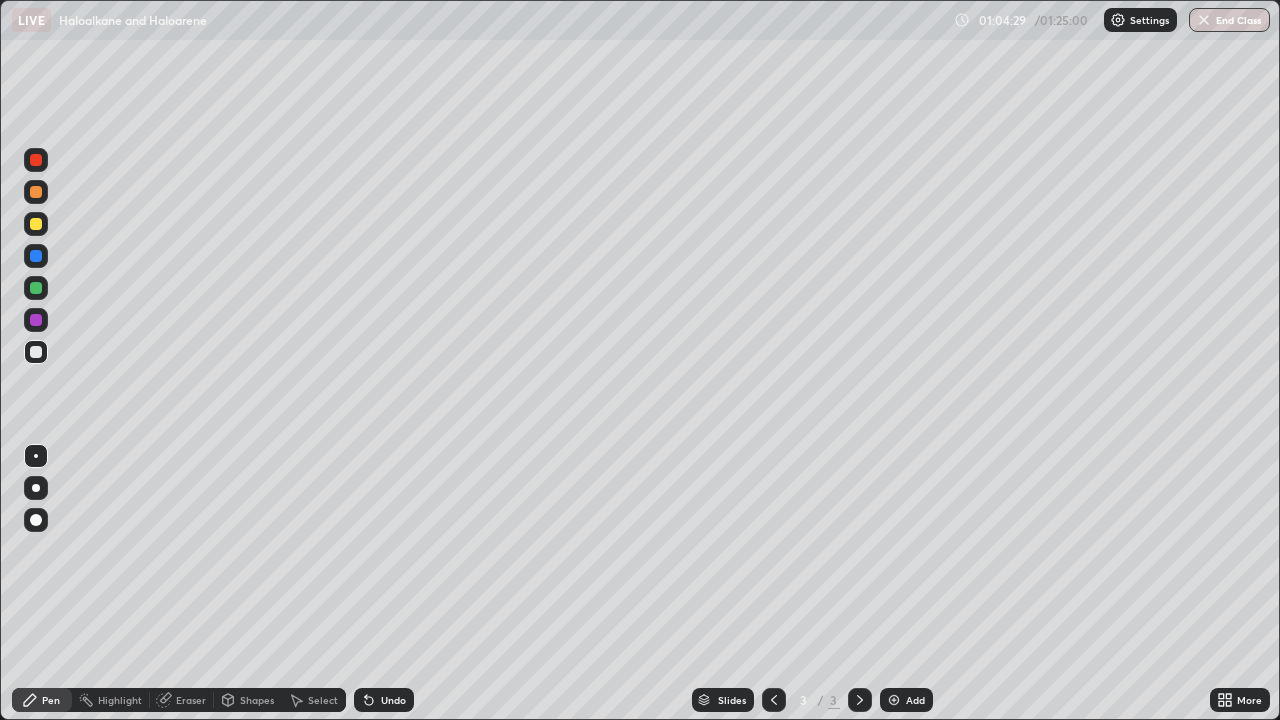 click on "Eraser" at bounding box center (182, 700) 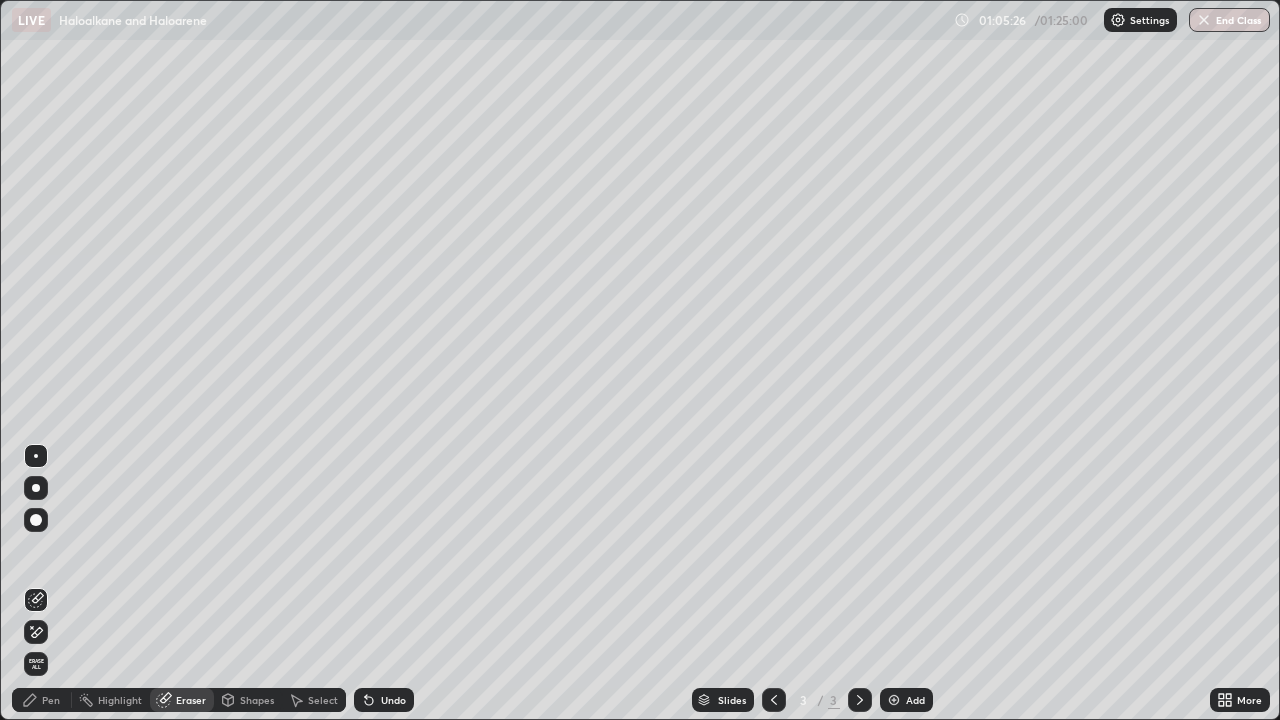 click on "Add" at bounding box center (915, 700) 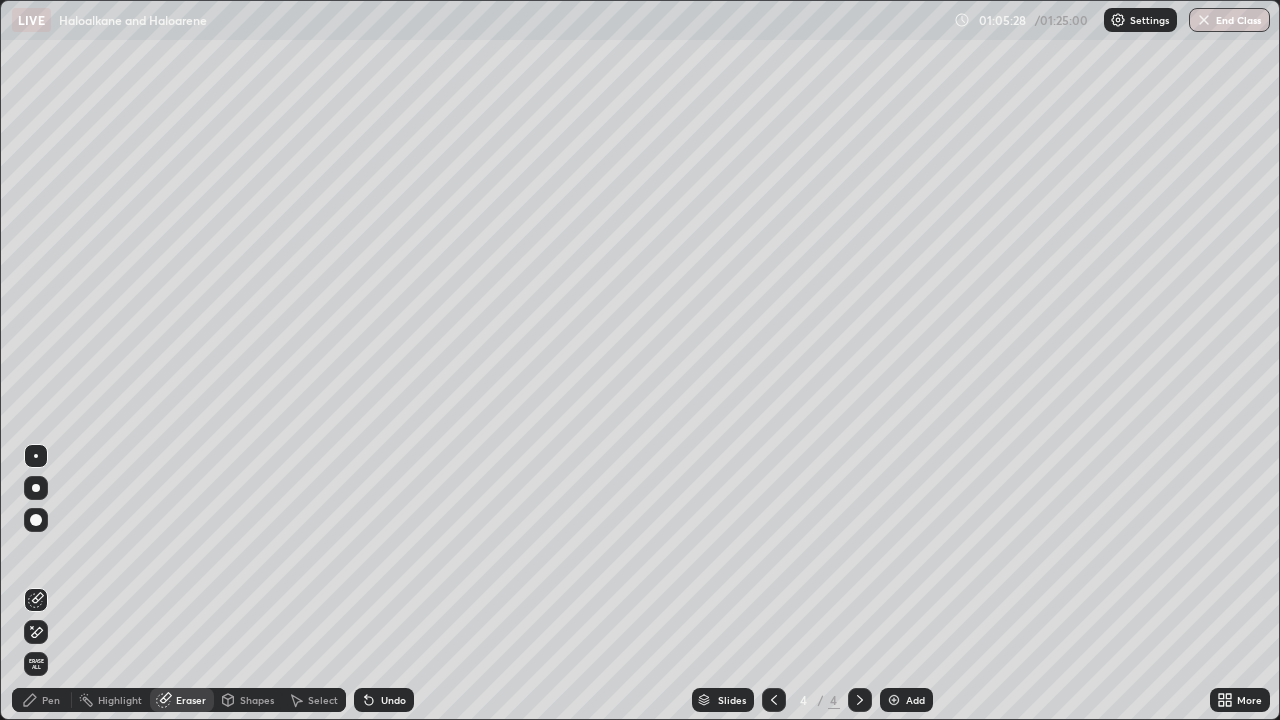 click 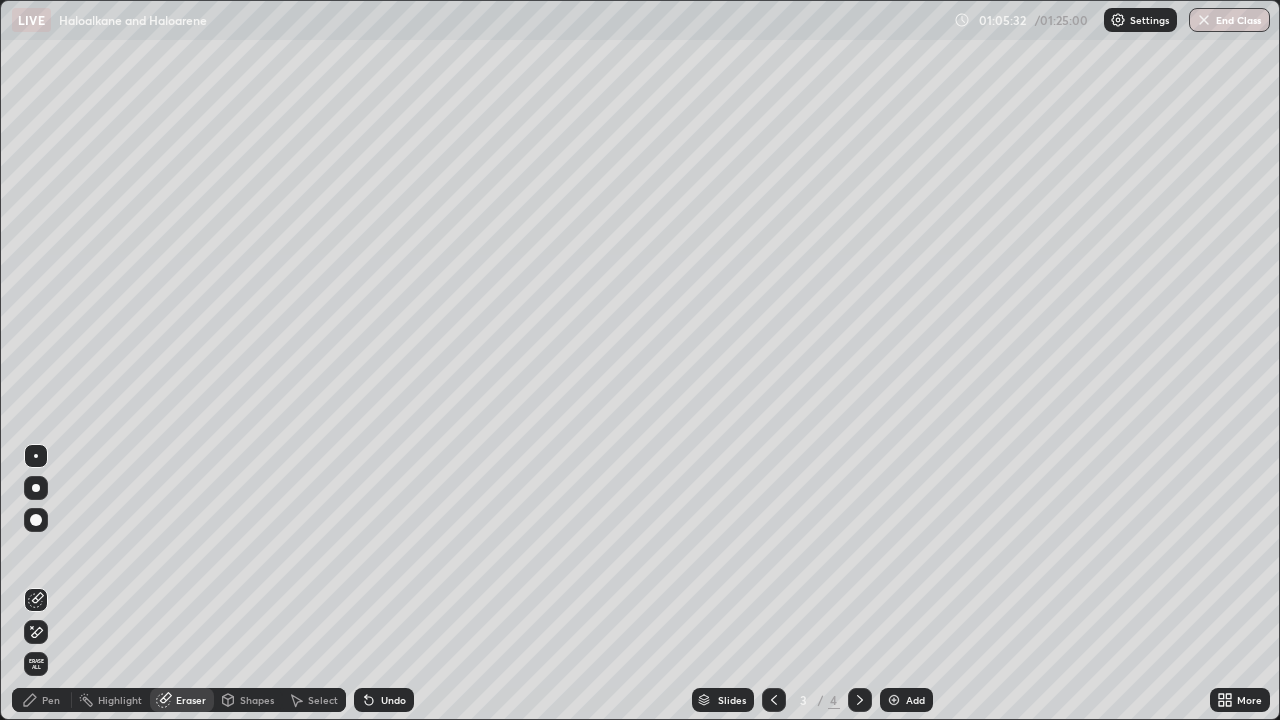 click on "Pen" at bounding box center [51, 700] 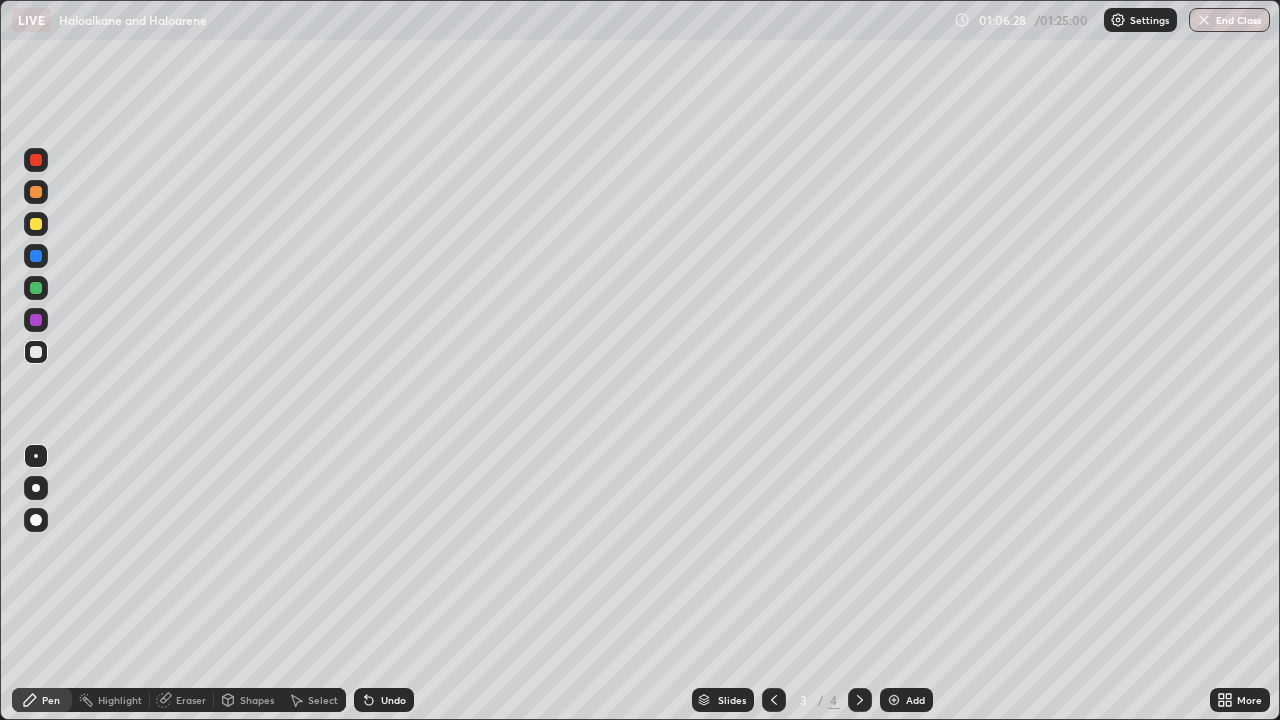 click on "Add" at bounding box center [906, 700] 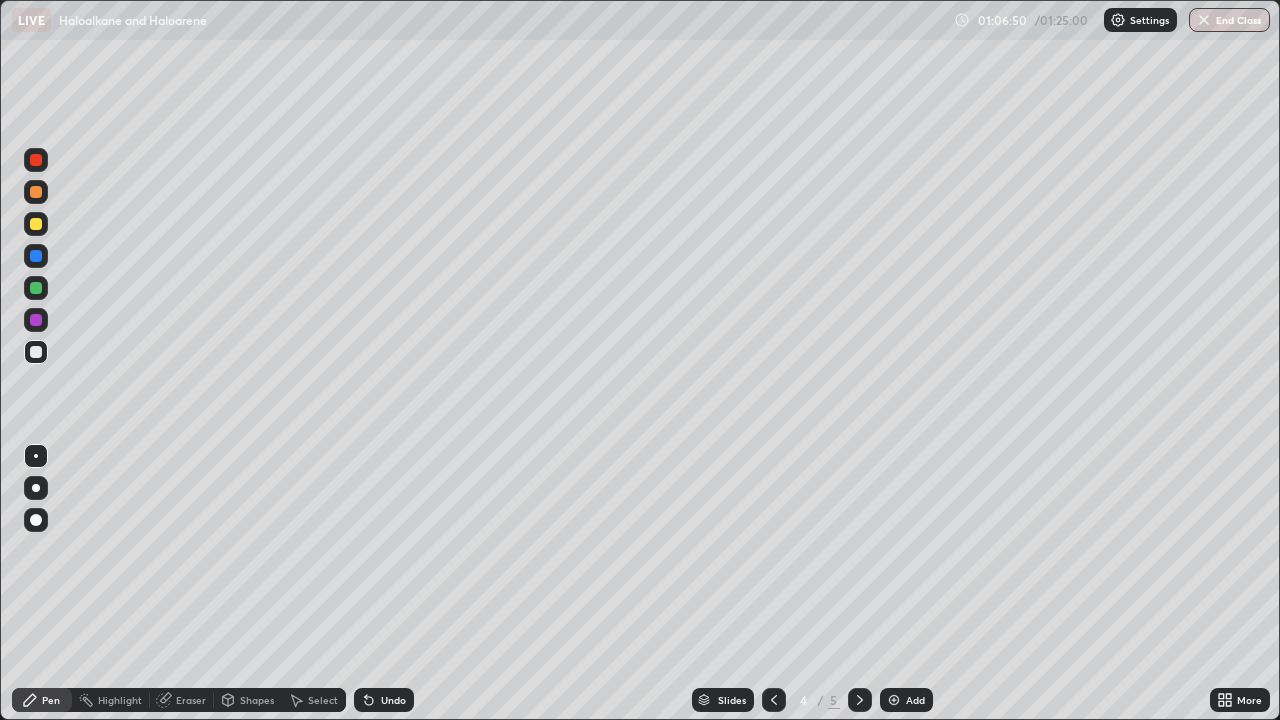 click on "Eraser" at bounding box center [191, 700] 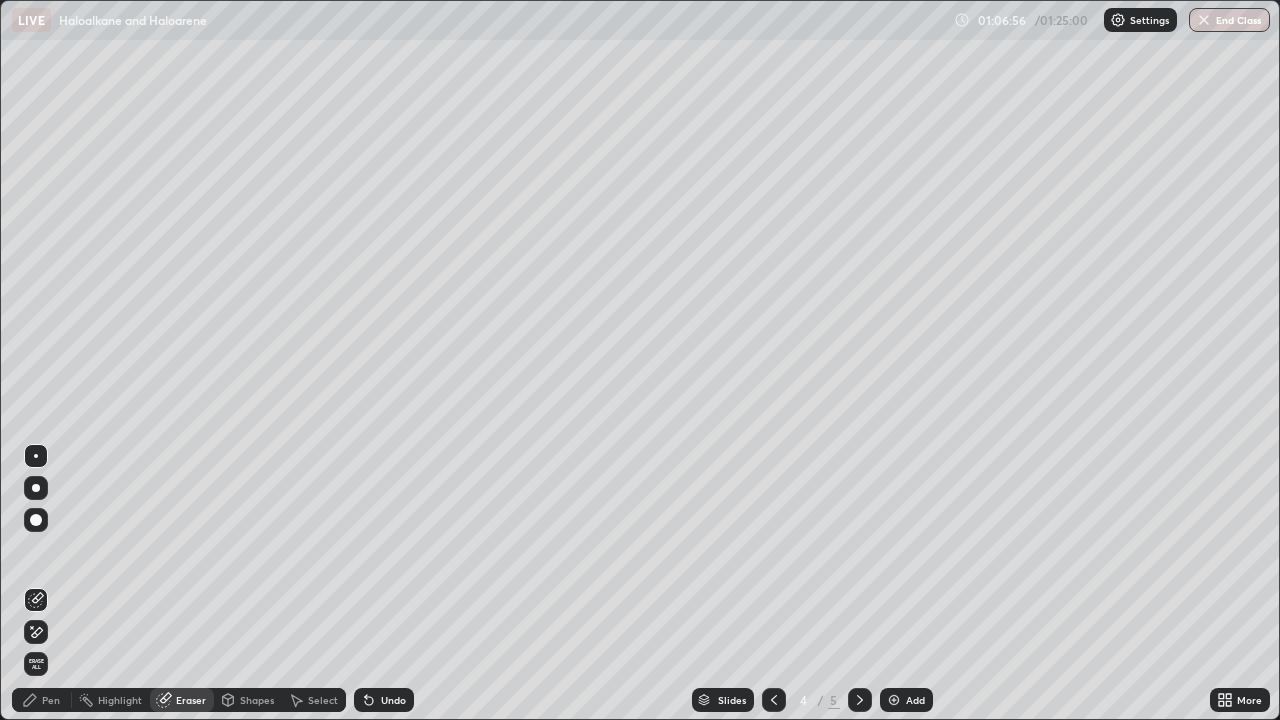 click on "Pen" at bounding box center [51, 700] 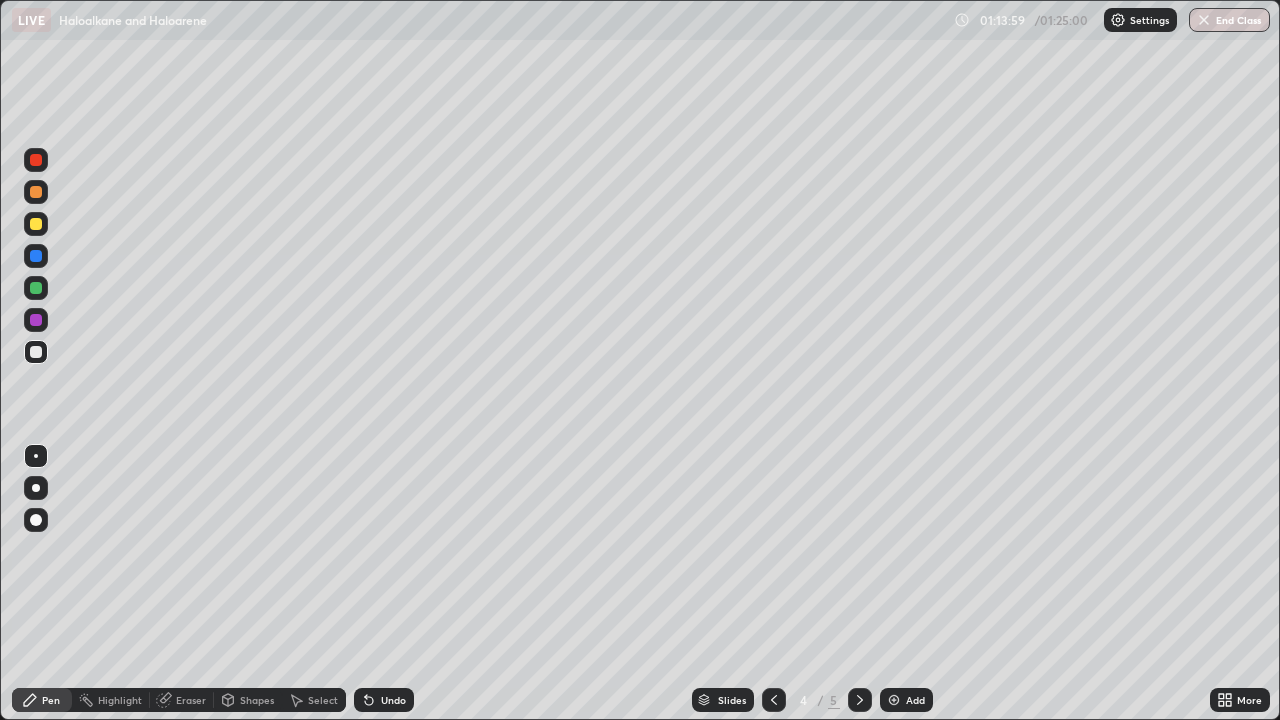 click on "Add" at bounding box center (915, 700) 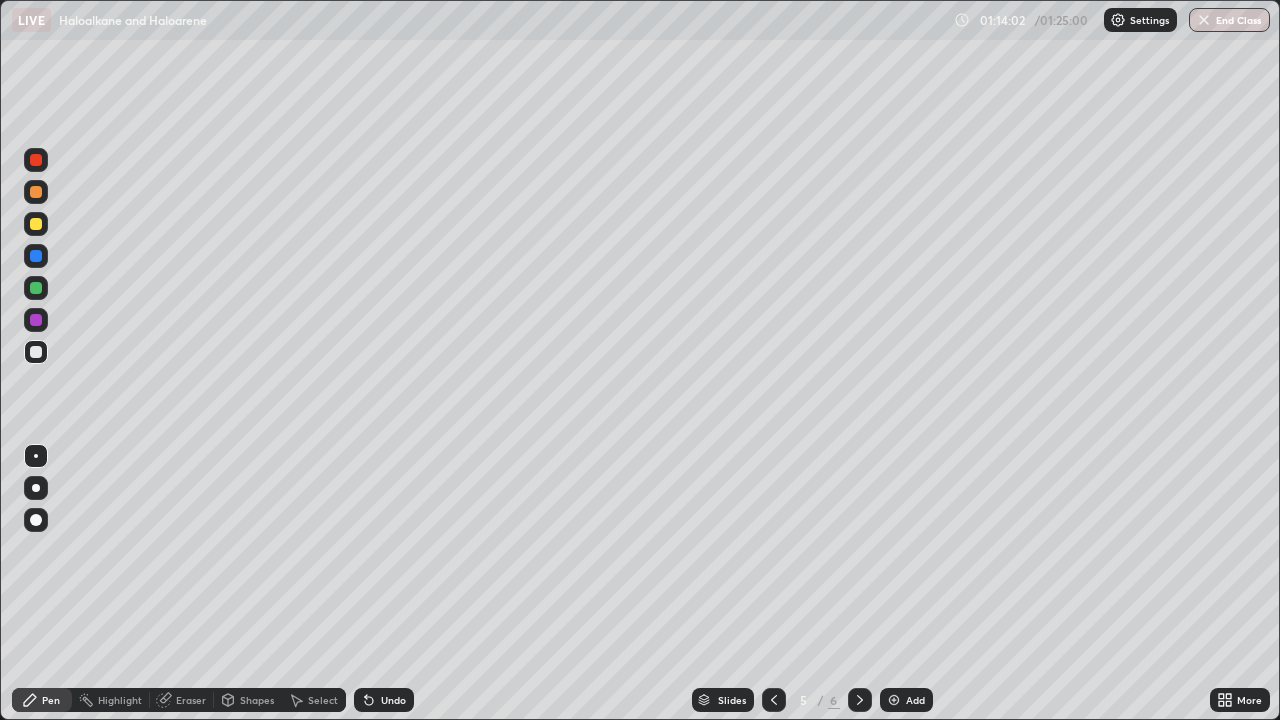 click 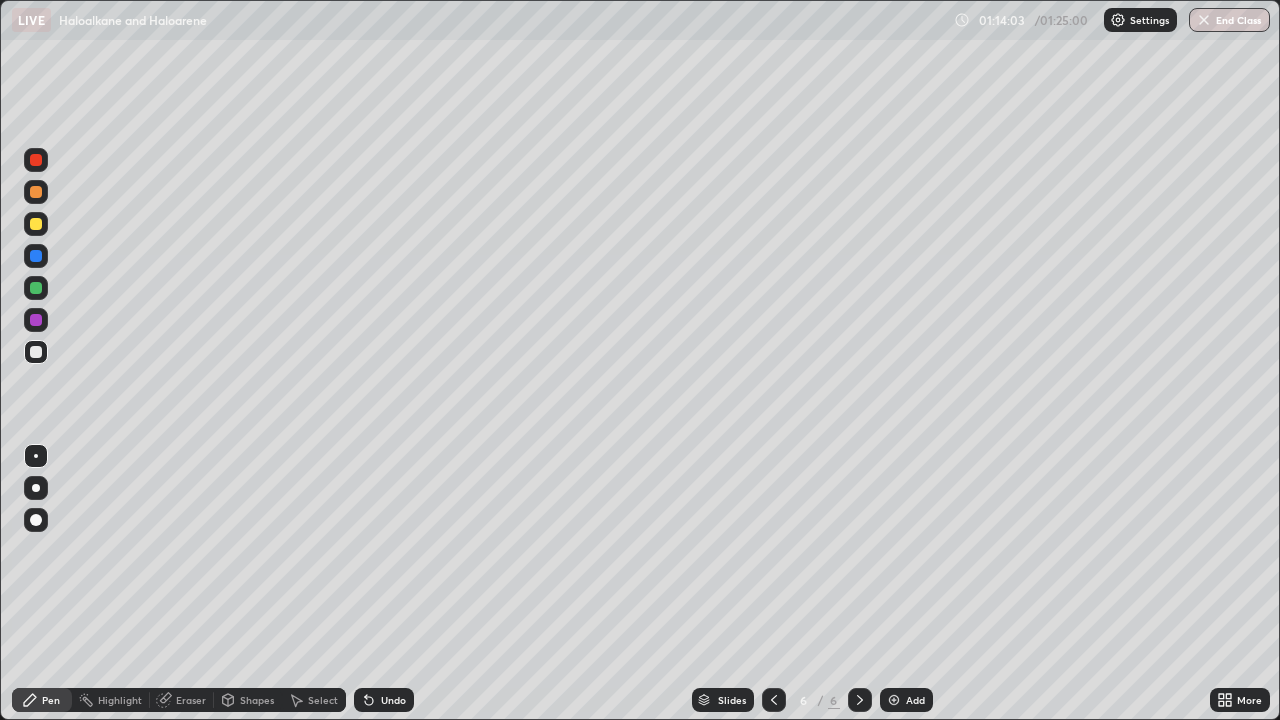 click at bounding box center (774, 700) 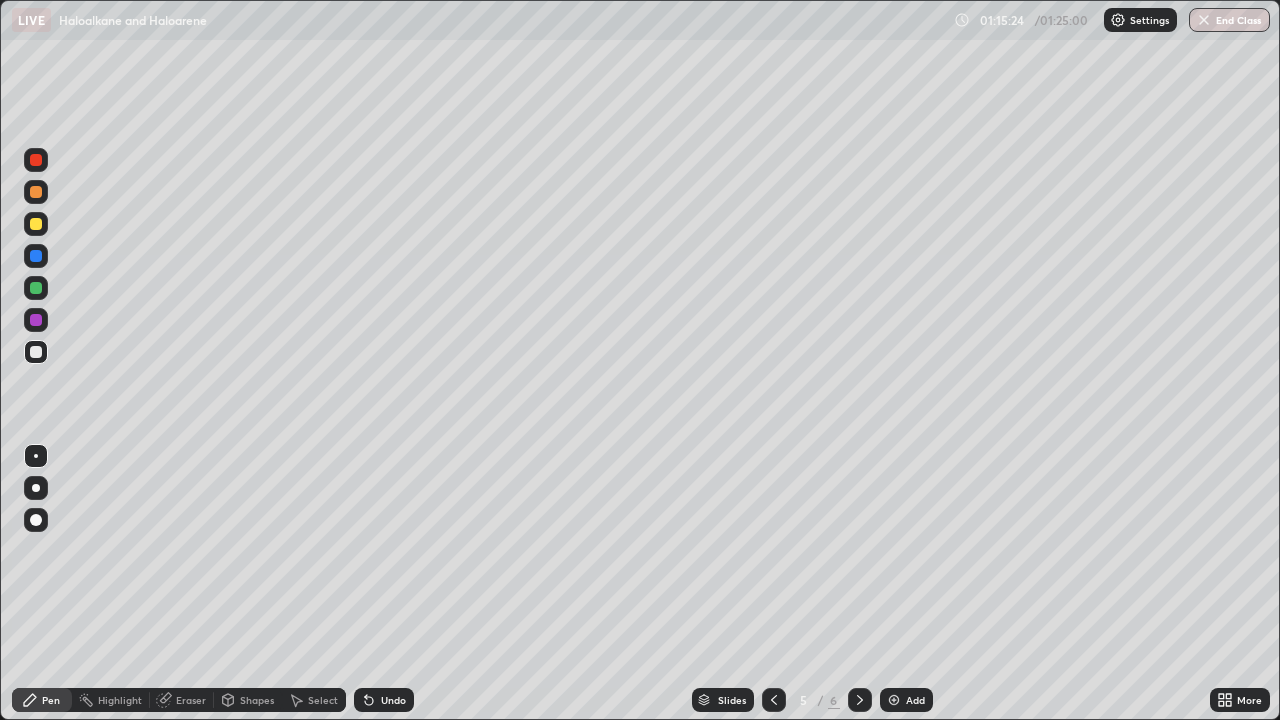 click on "Eraser" at bounding box center (191, 700) 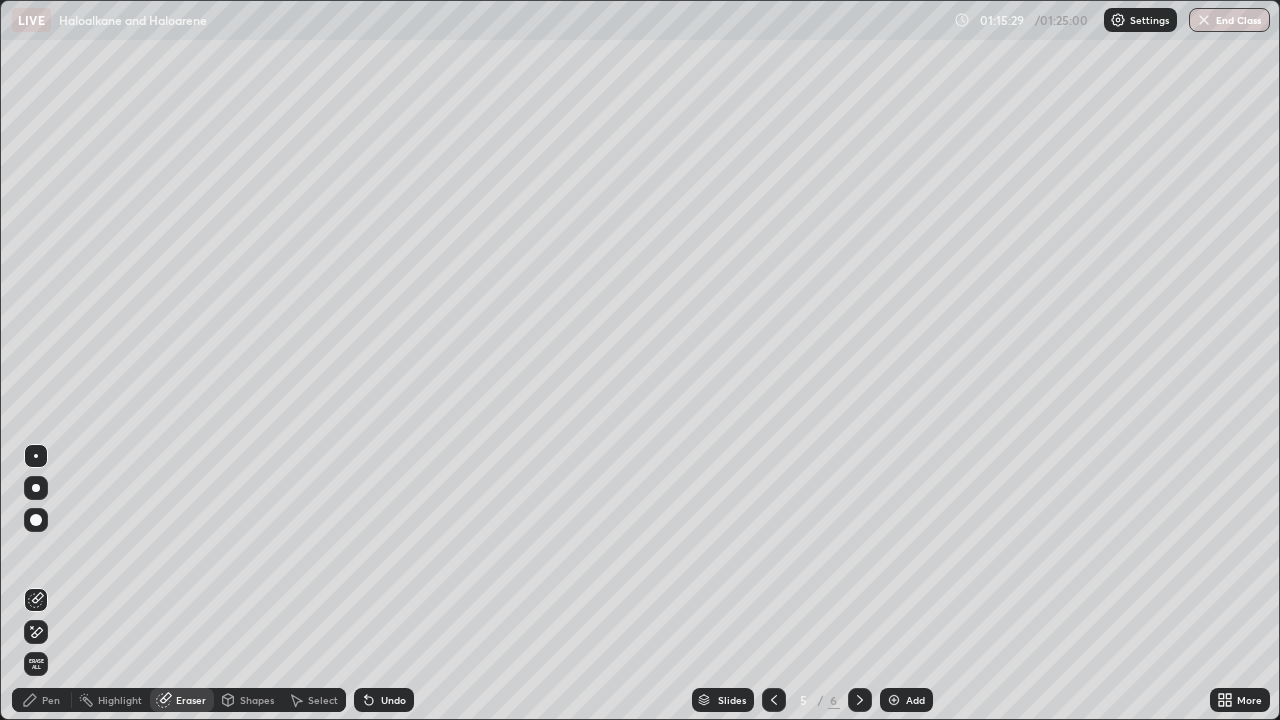 click on "Pen" at bounding box center [51, 700] 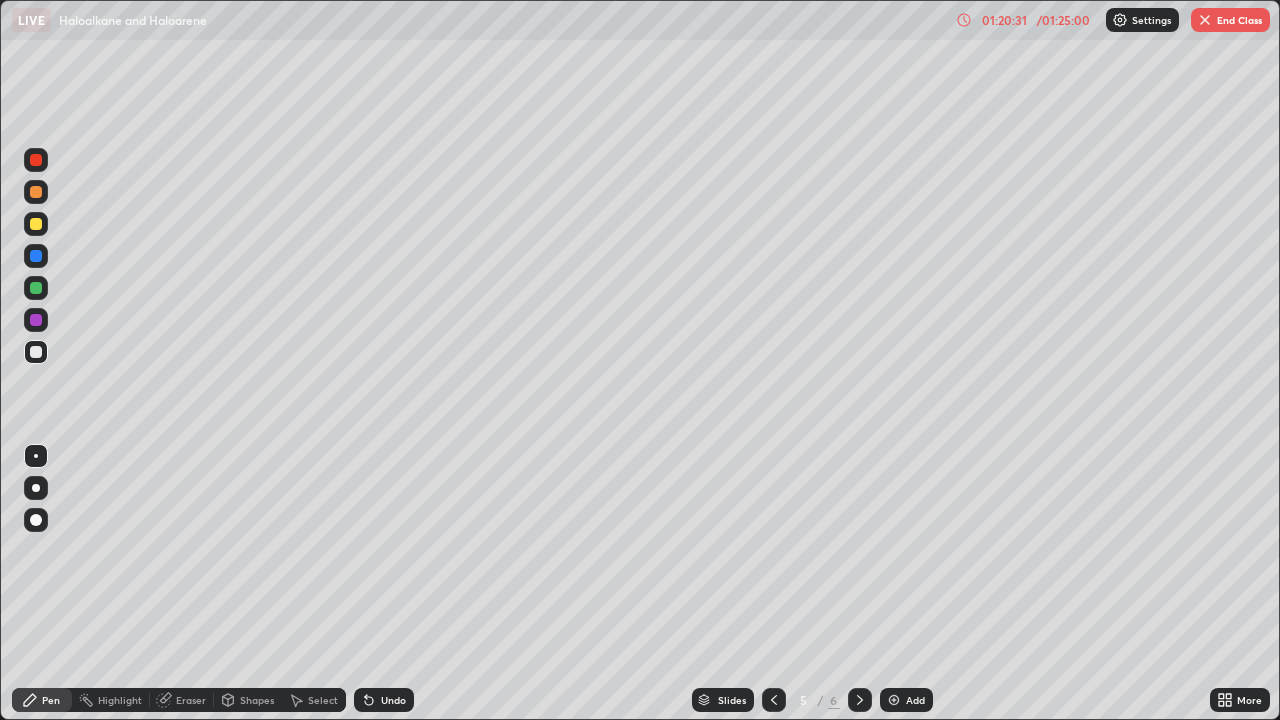 click on "End Class" at bounding box center [1230, 20] 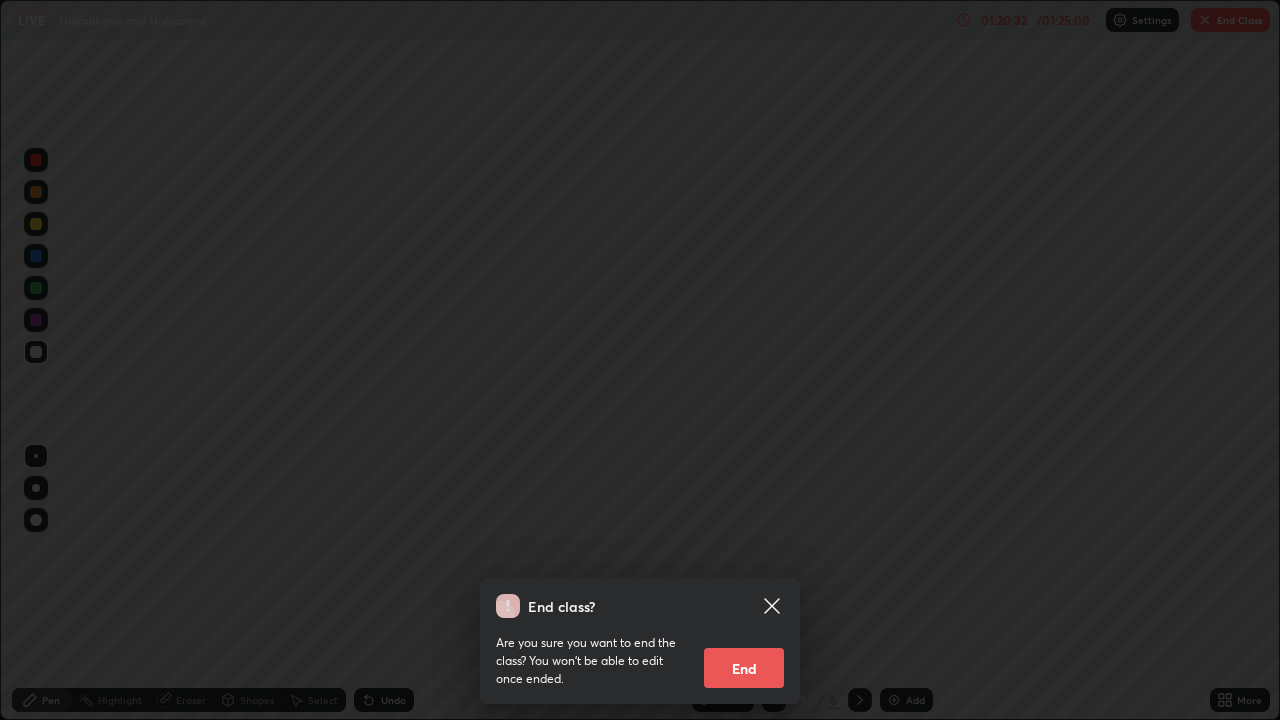 click on "End" at bounding box center (744, 668) 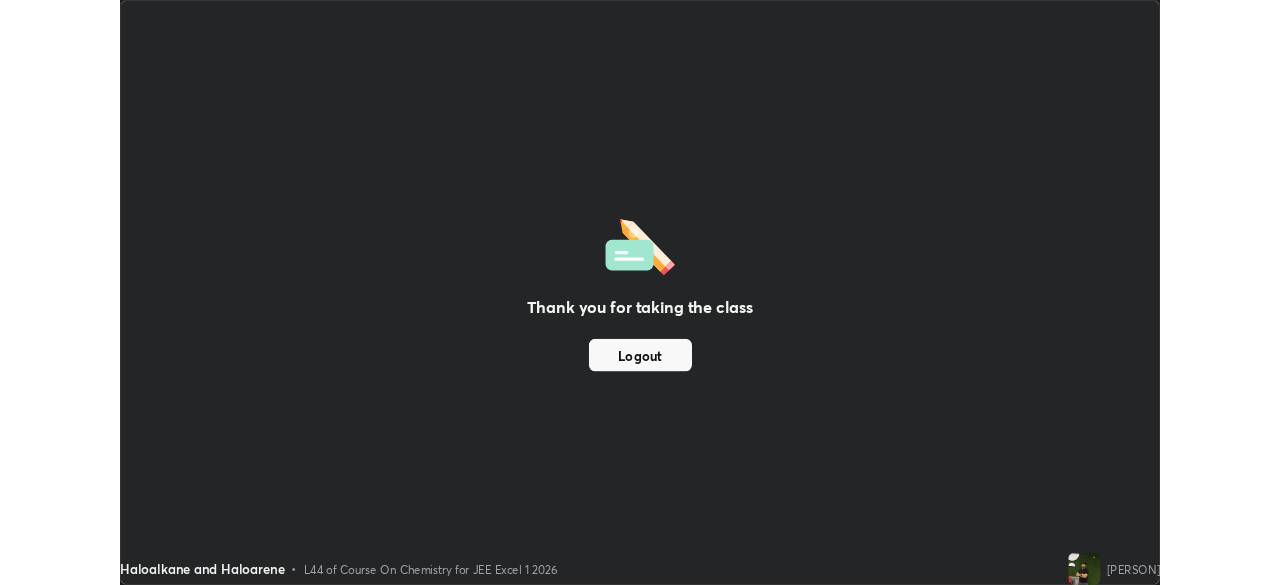 scroll, scrollTop: 585, scrollLeft: 1280, axis: both 